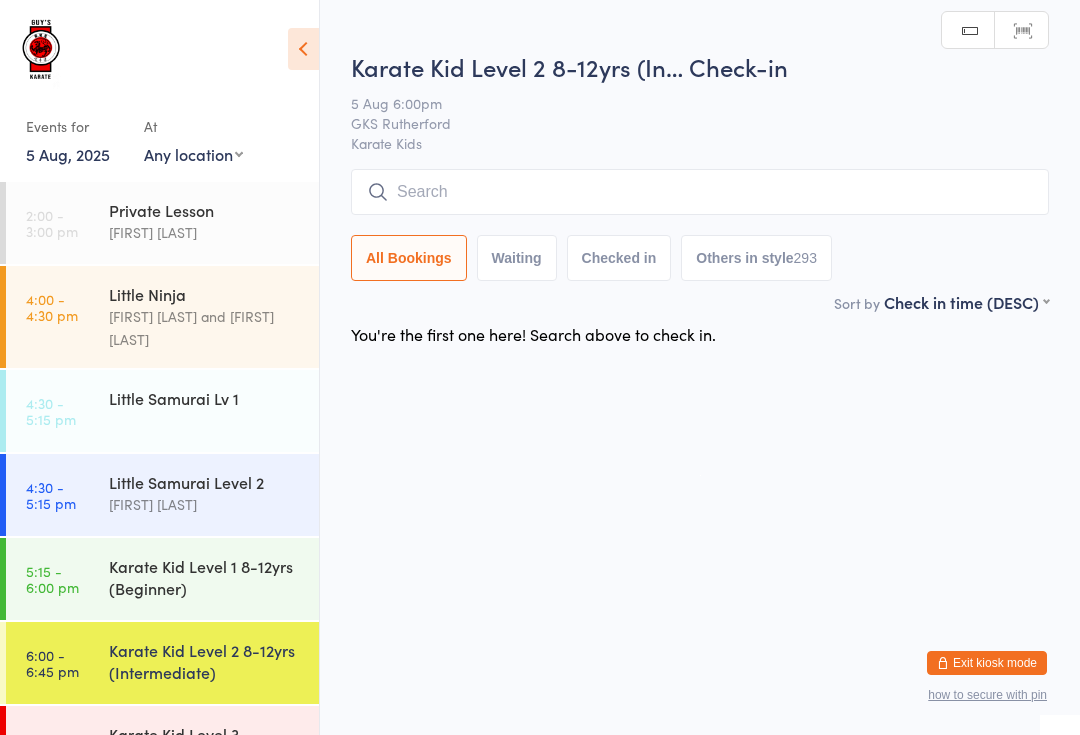 scroll, scrollTop: 0, scrollLeft: 0, axis: both 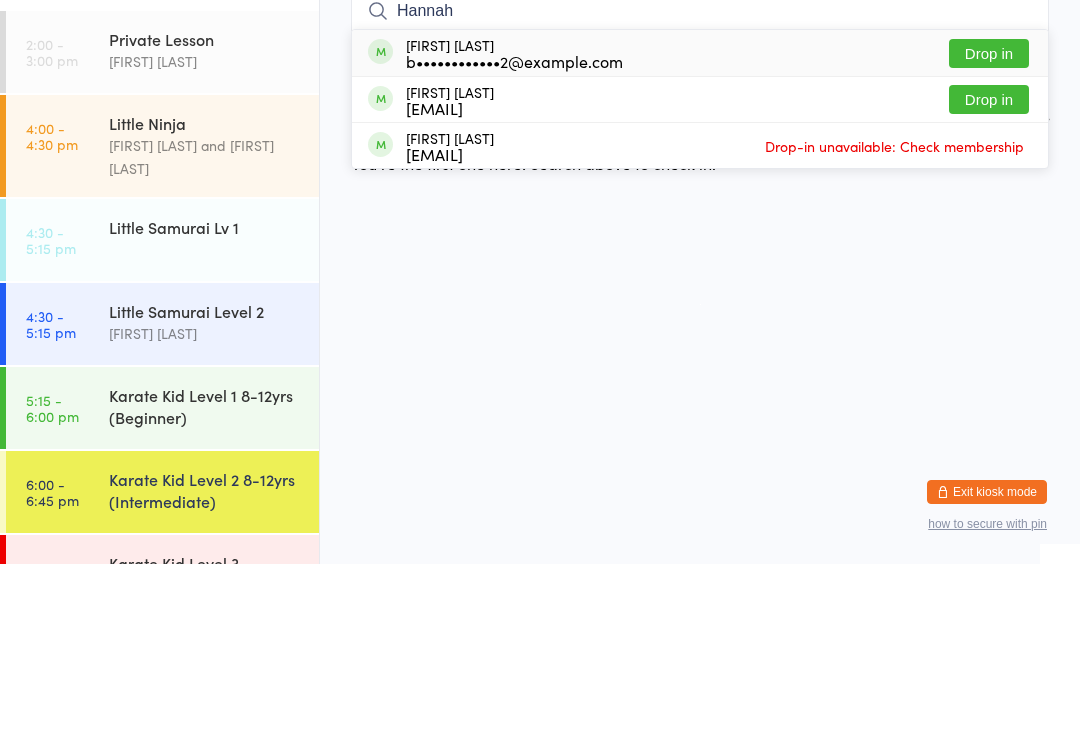 type on "Hannah" 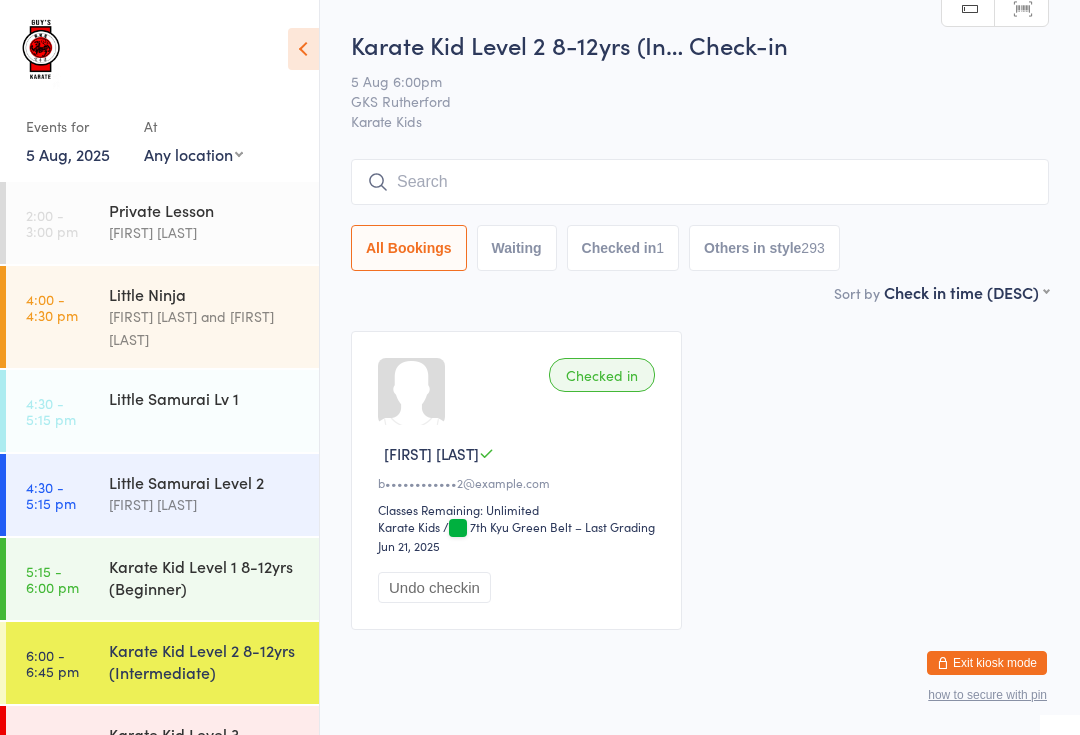 click on "All Bookings Waiting  Checked in  1 Others in style  293" at bounding box center (700, 215) 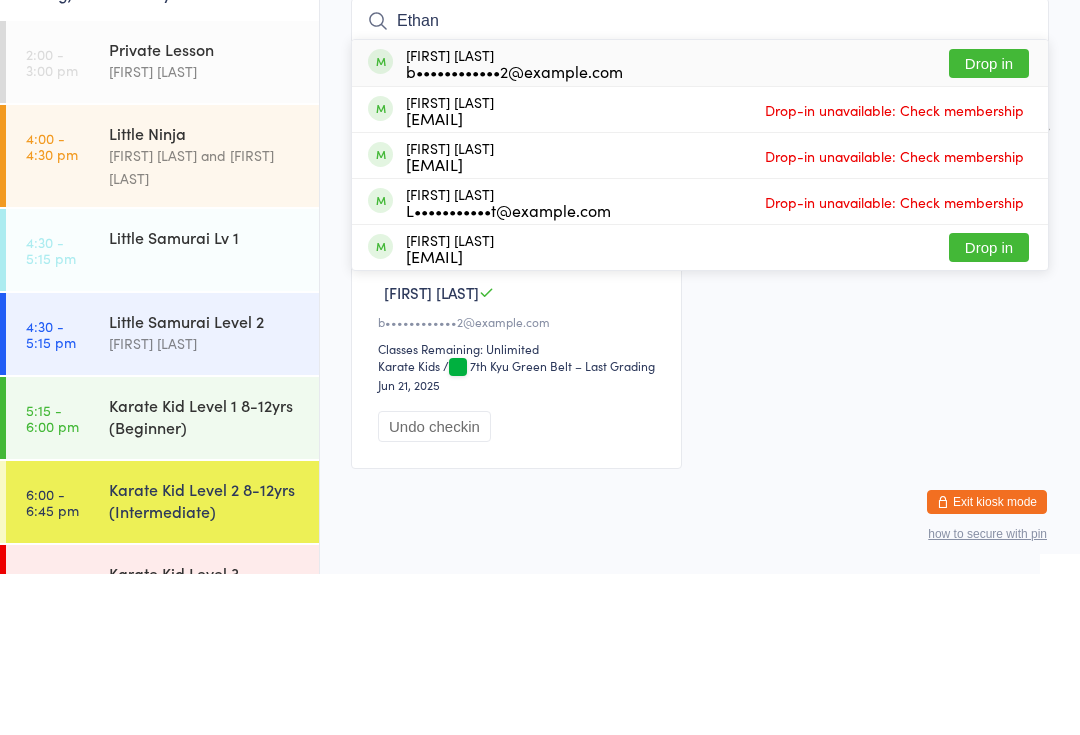 type on "Ethan" 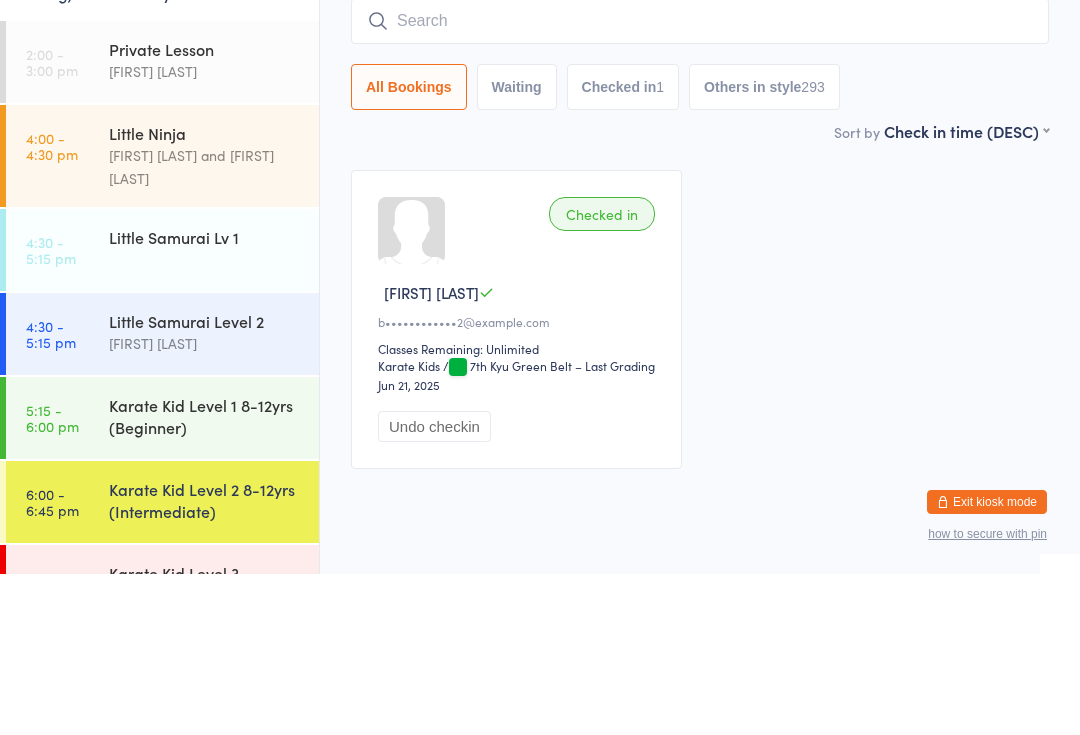 scroll, scrollTop: 60, scrollLeft: 0, axis: vertical 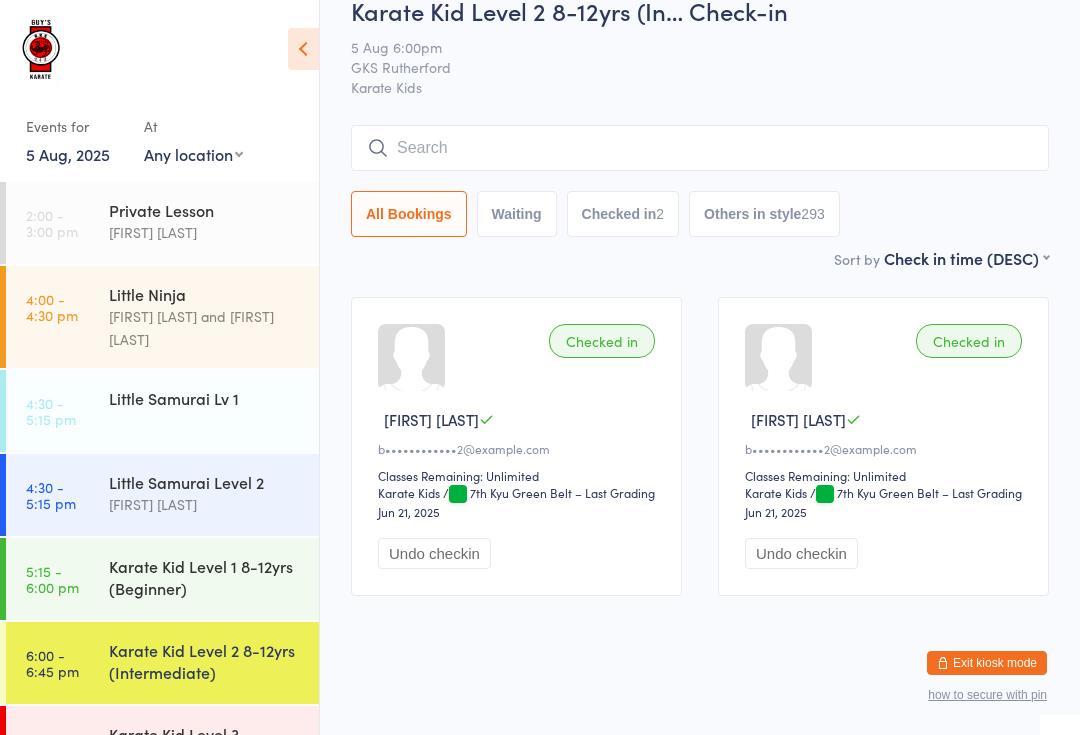 click at bounding box center [700, 148] 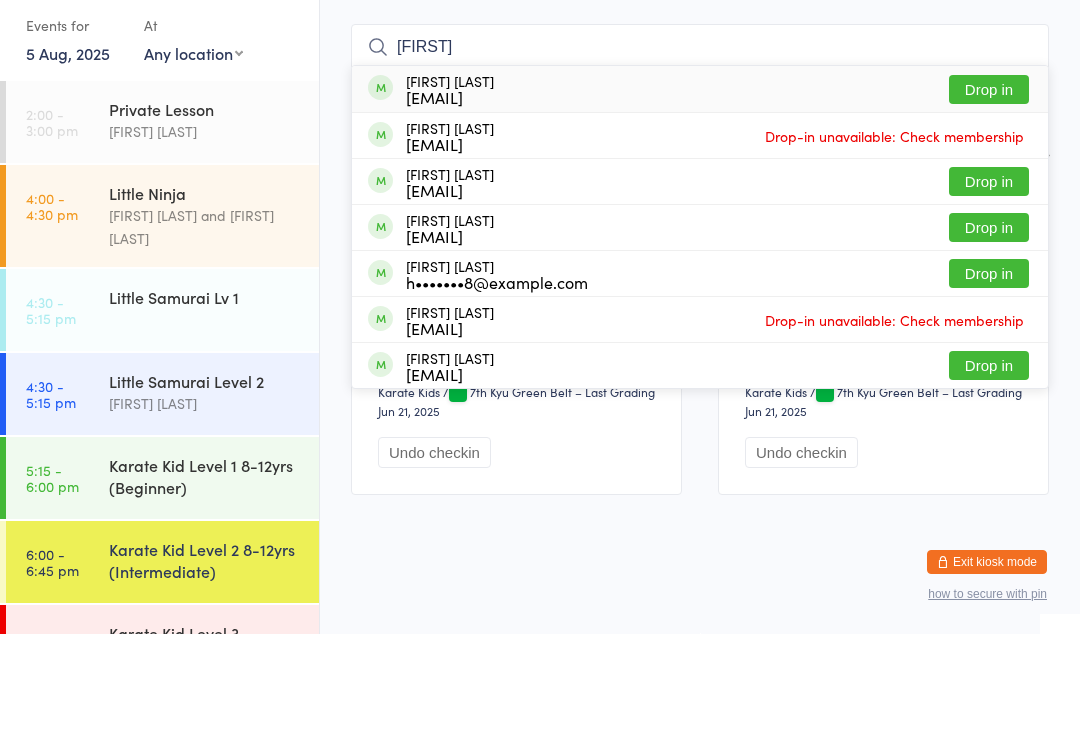 type on "[FIRST]" 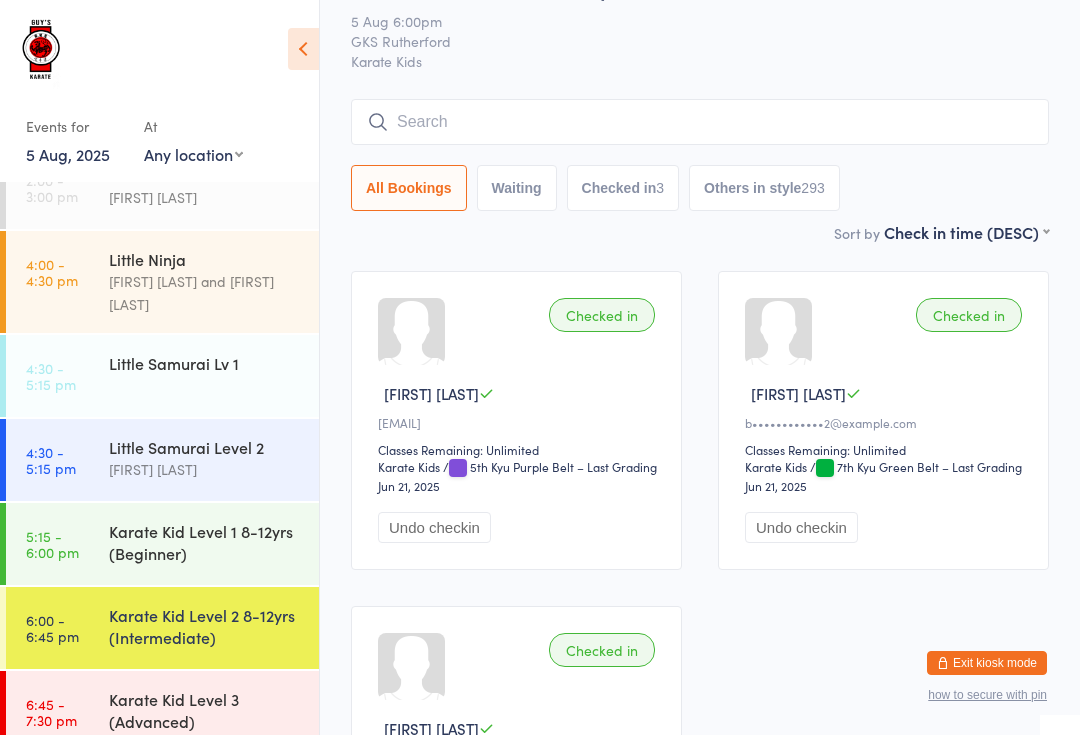 scroll, scrollTop: 35, scrollLeft: 0, axis: vertical 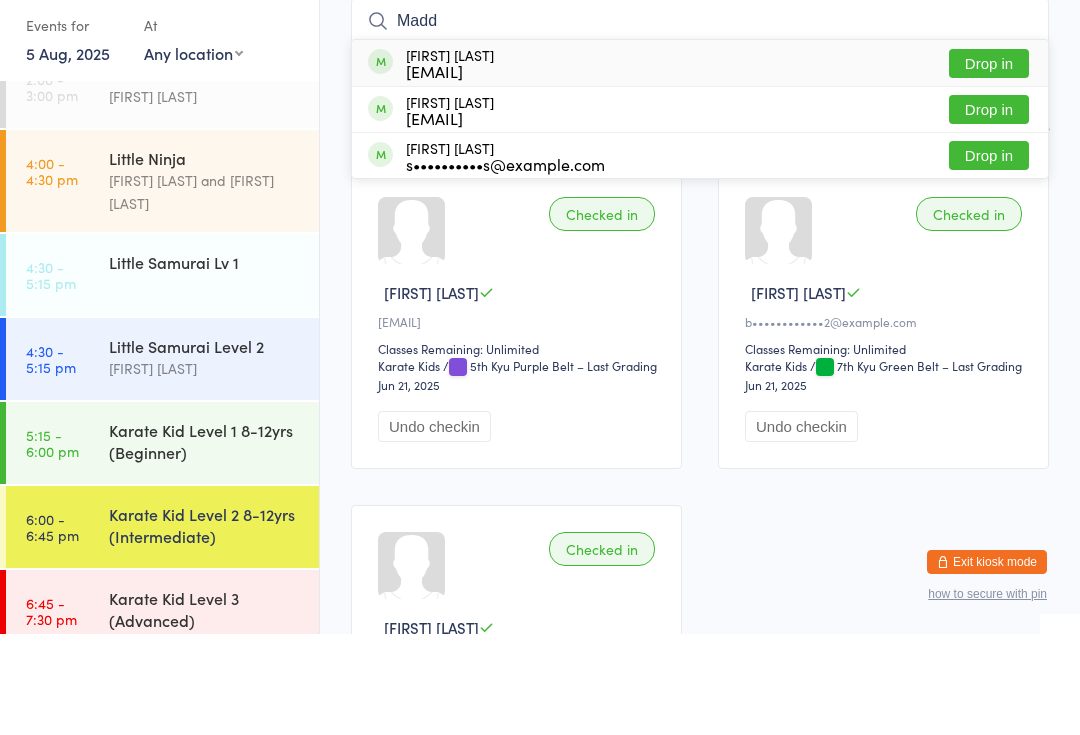 type on "Madd" 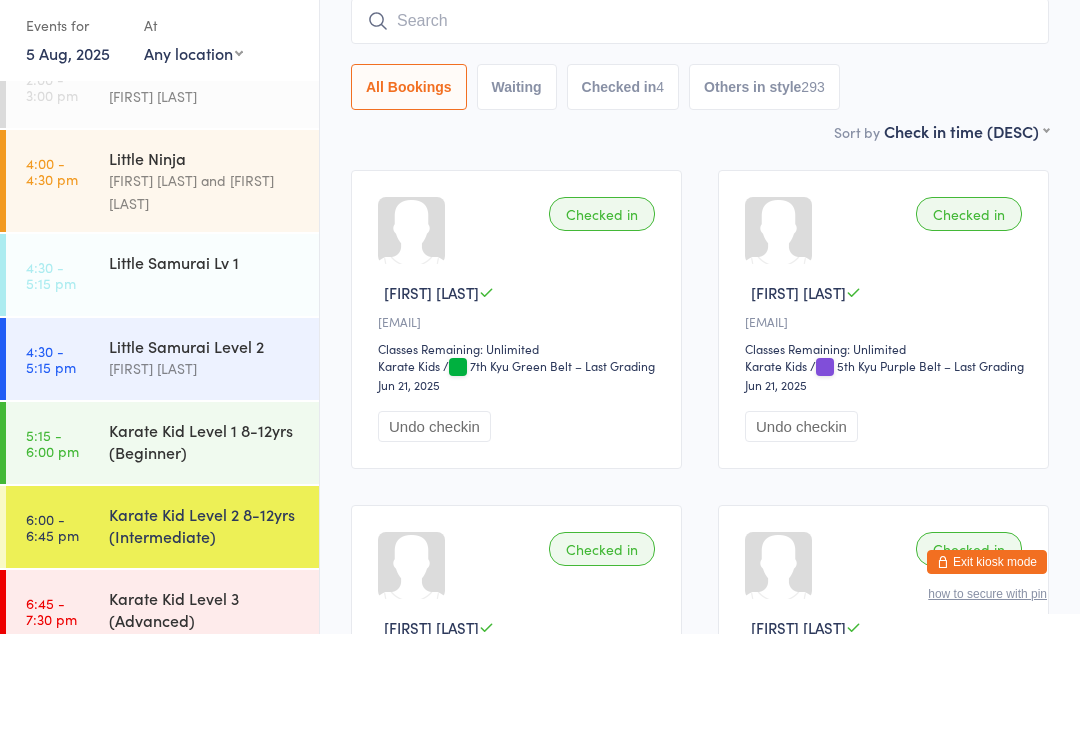 click on "Little Samurai Lv 1" at bounding box center (214, 363) 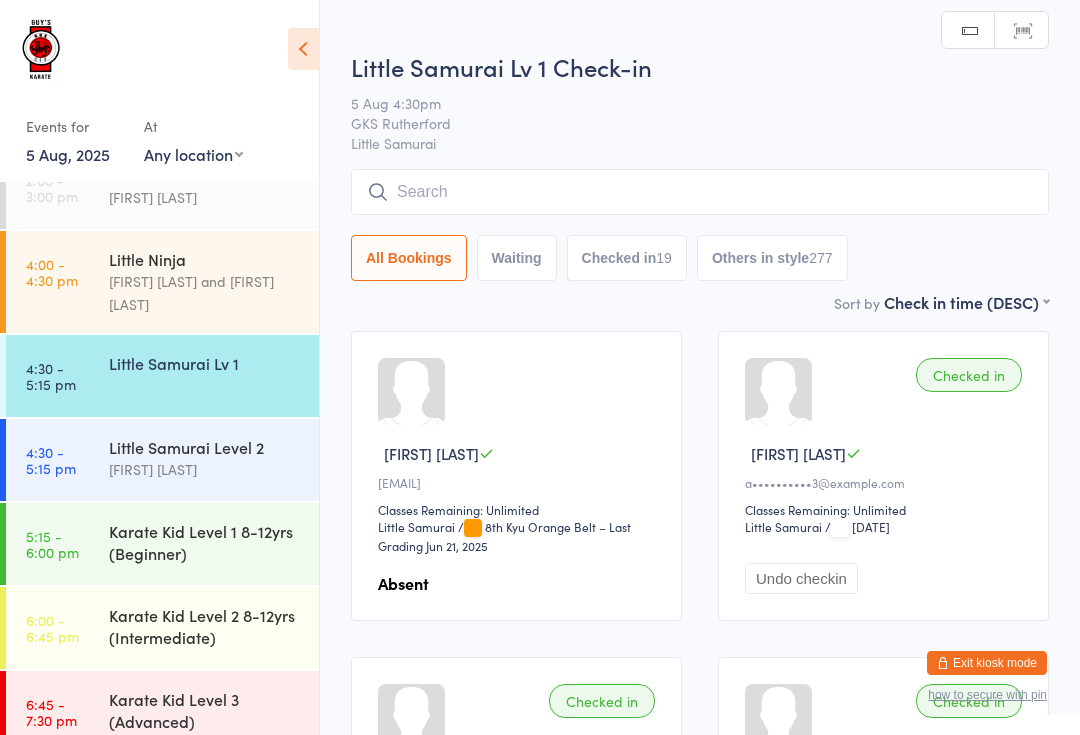 click on "Little Samurai Level 2" at bounding box center (205, 447) 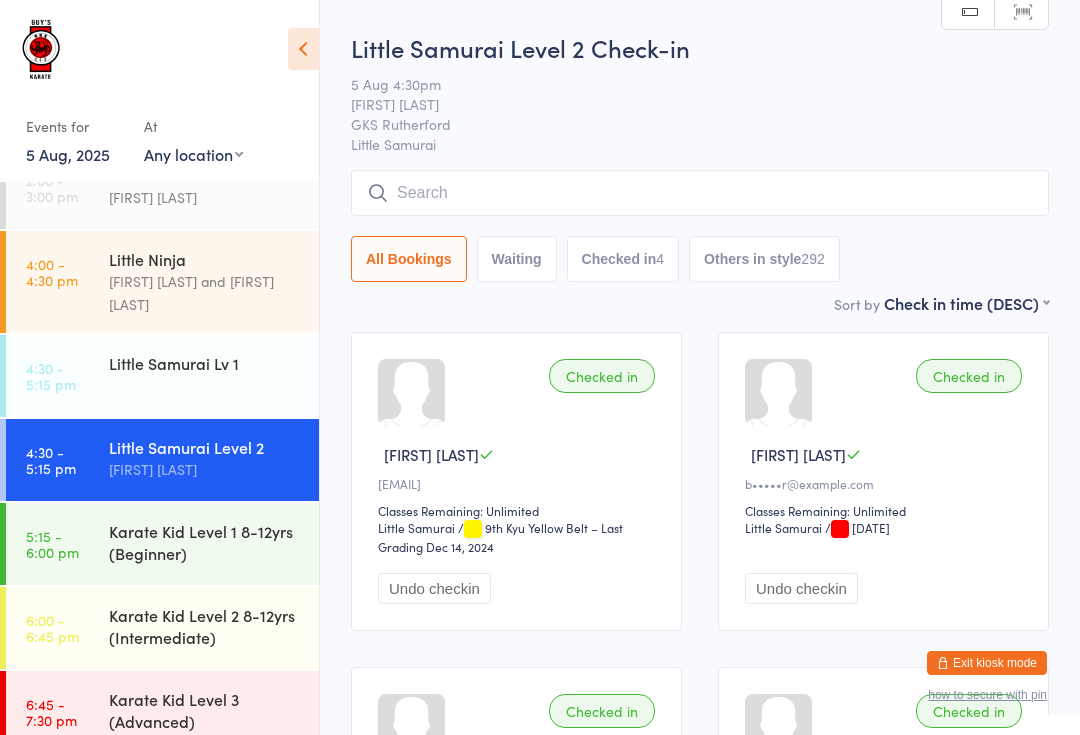 scroll, scrollTop: 138, scrollLeft: 0, axis: vertical 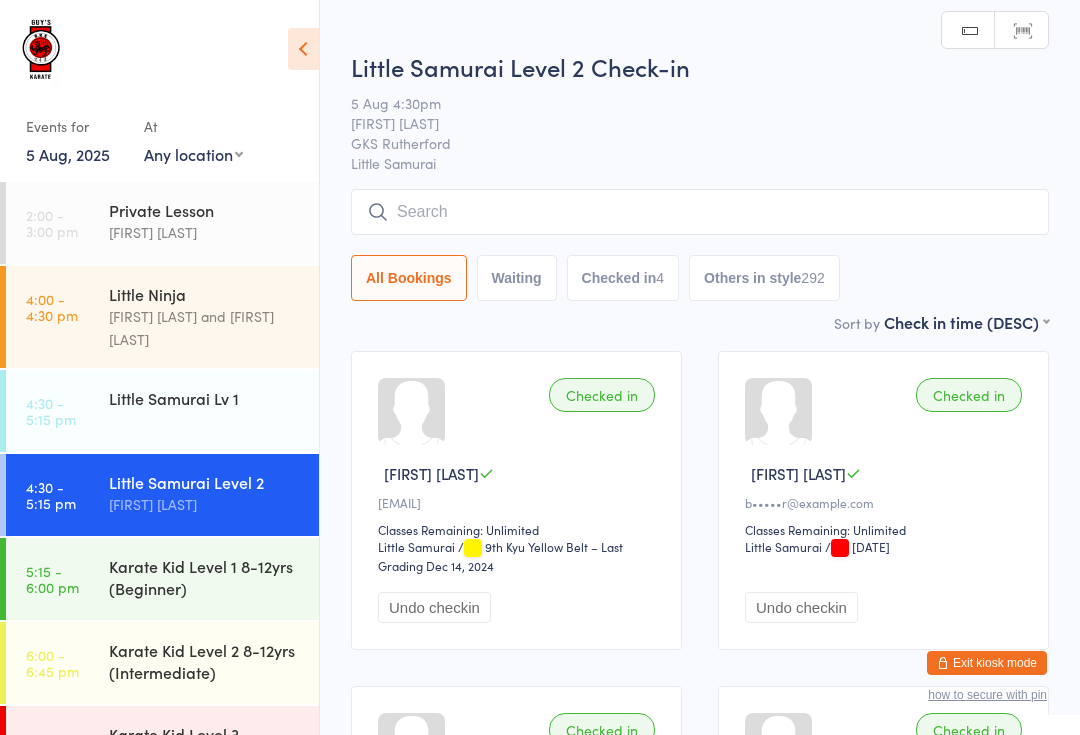 click on "Karate Kid Level 1 8-12yrs (Beginner)" at bounding box center (205, 577) 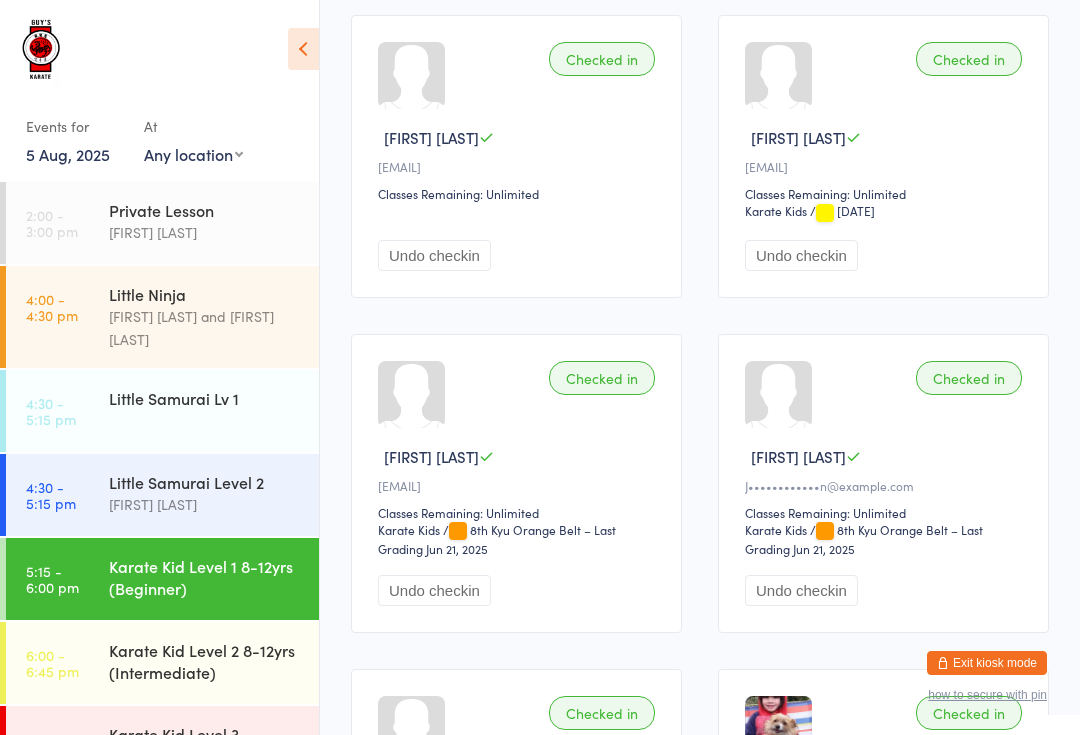 scroll, scrollTop: 2537, scrollLeft: 0, axis: vertical 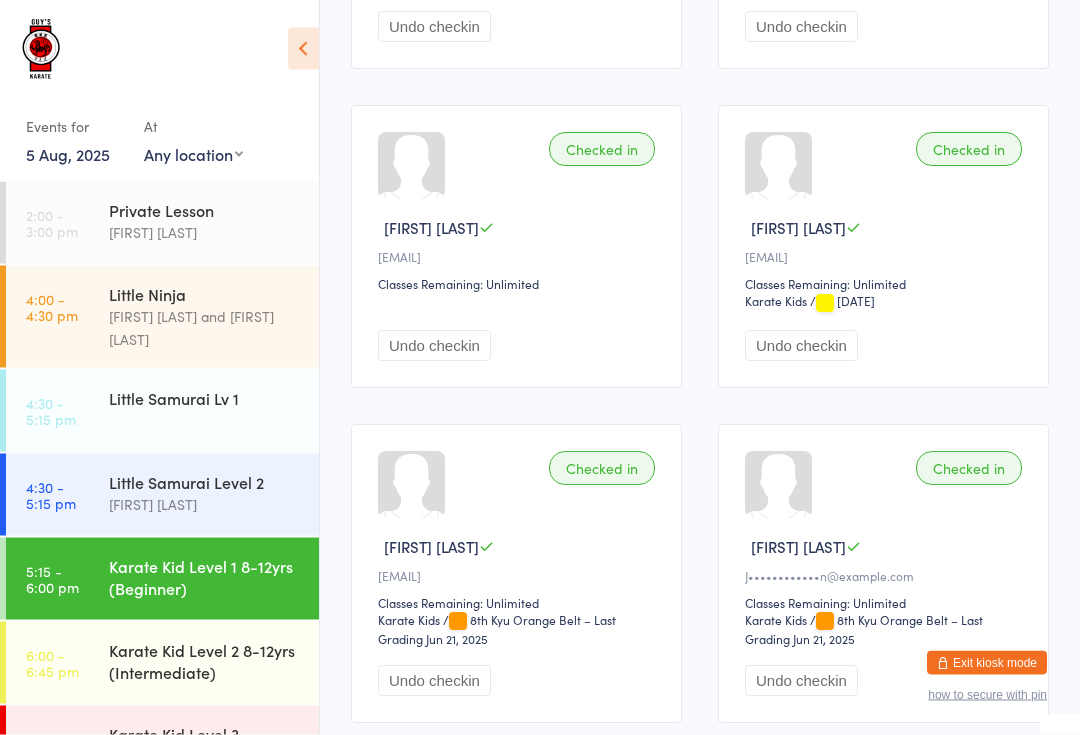 click on "Karate Kid Level 2 8-12yrs (Intermediate)" at bounding box center [214, 661] 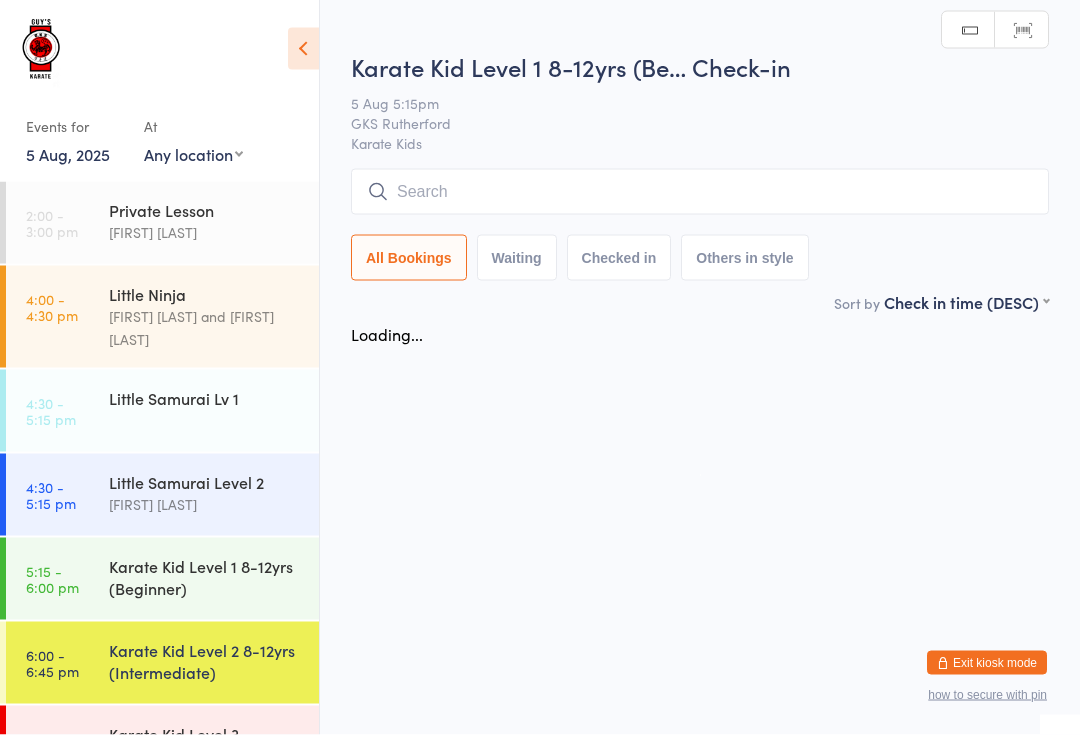scroll, scrollTop: 0, scrollLeft: 0, axis: both 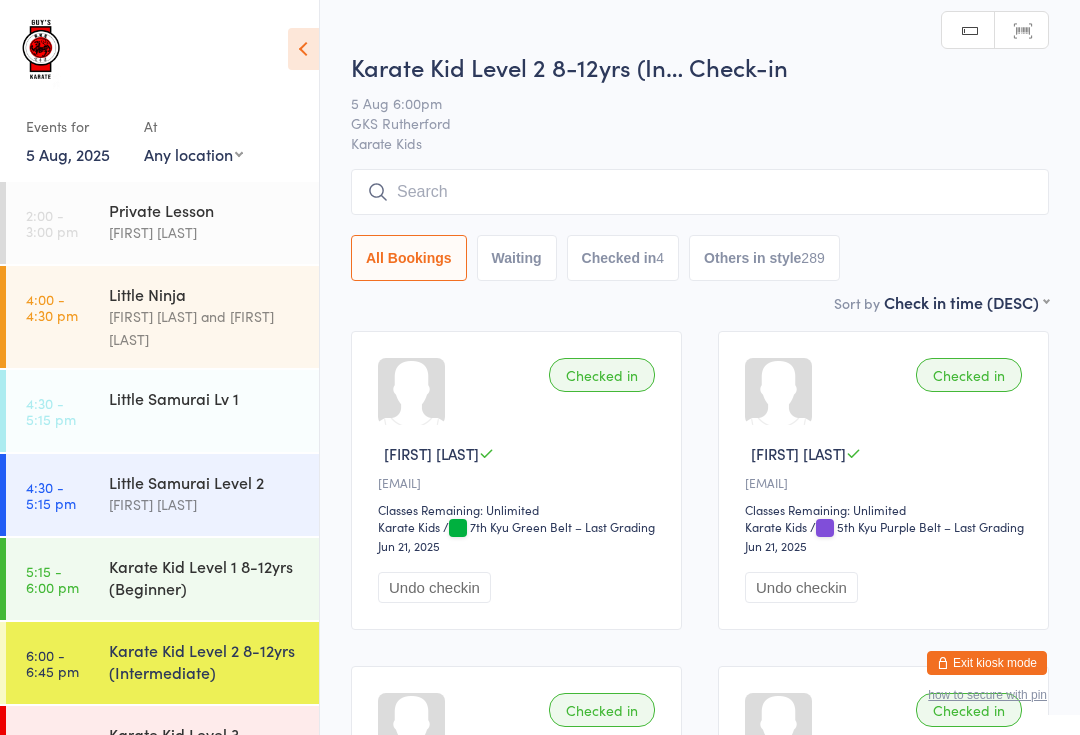 click at bounding box center [700, 192] 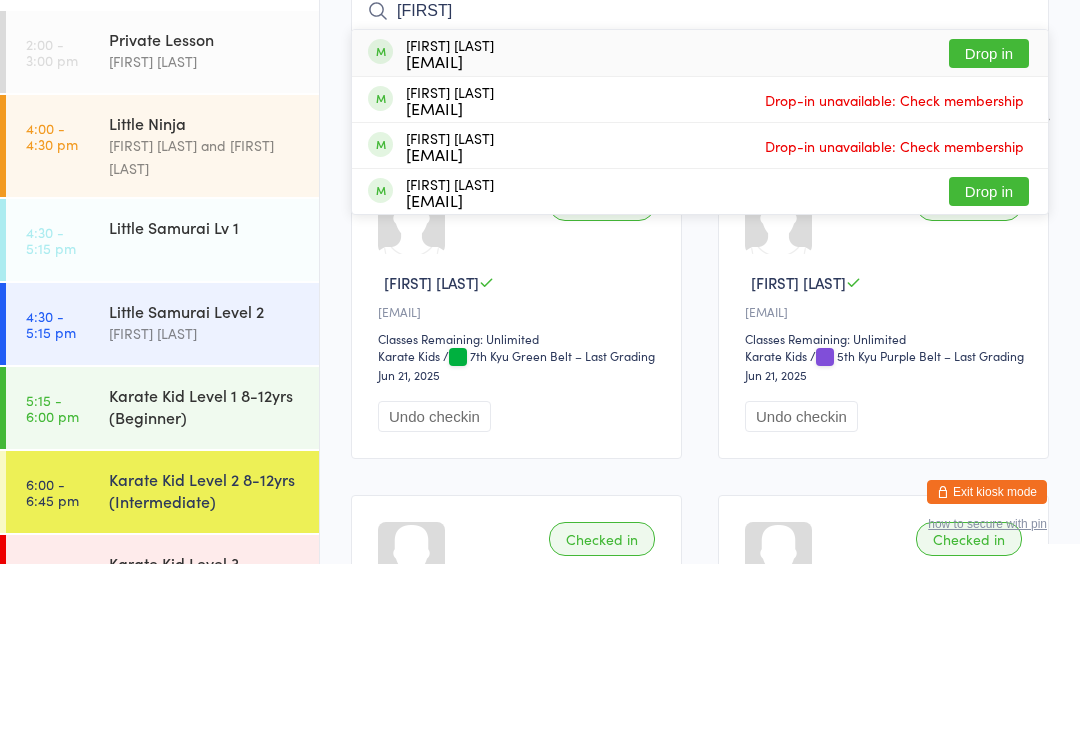 type on "[FIRST]" 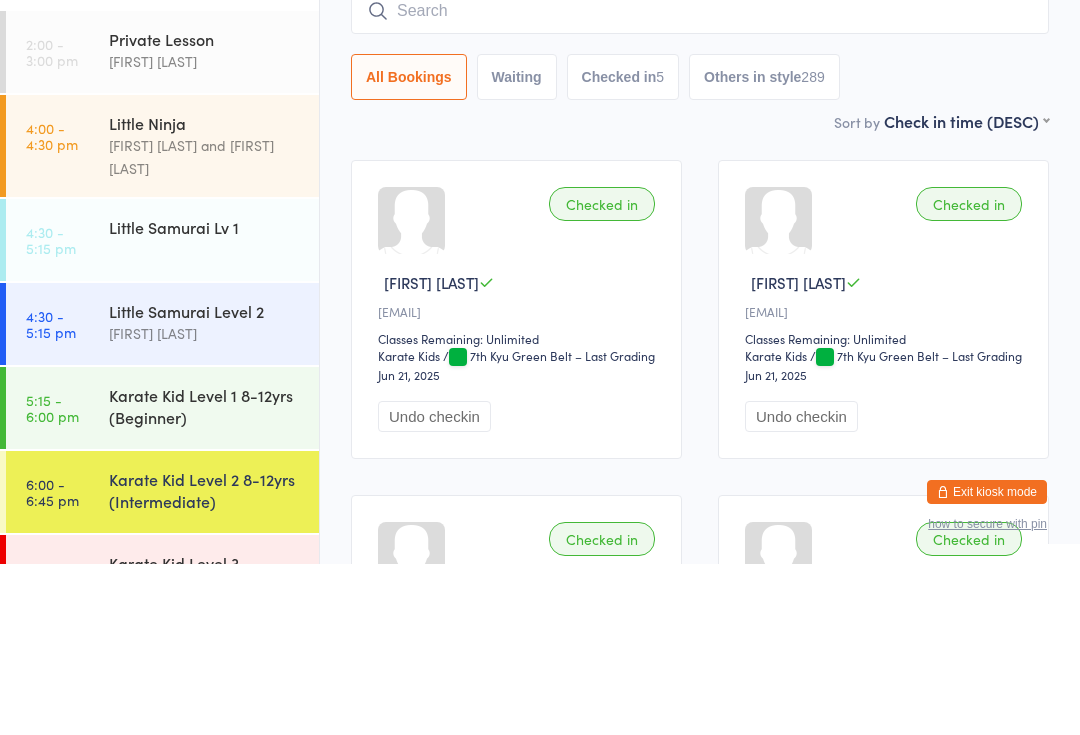 click on "Little Samurai Level 2" at bounding box center [205, 482] 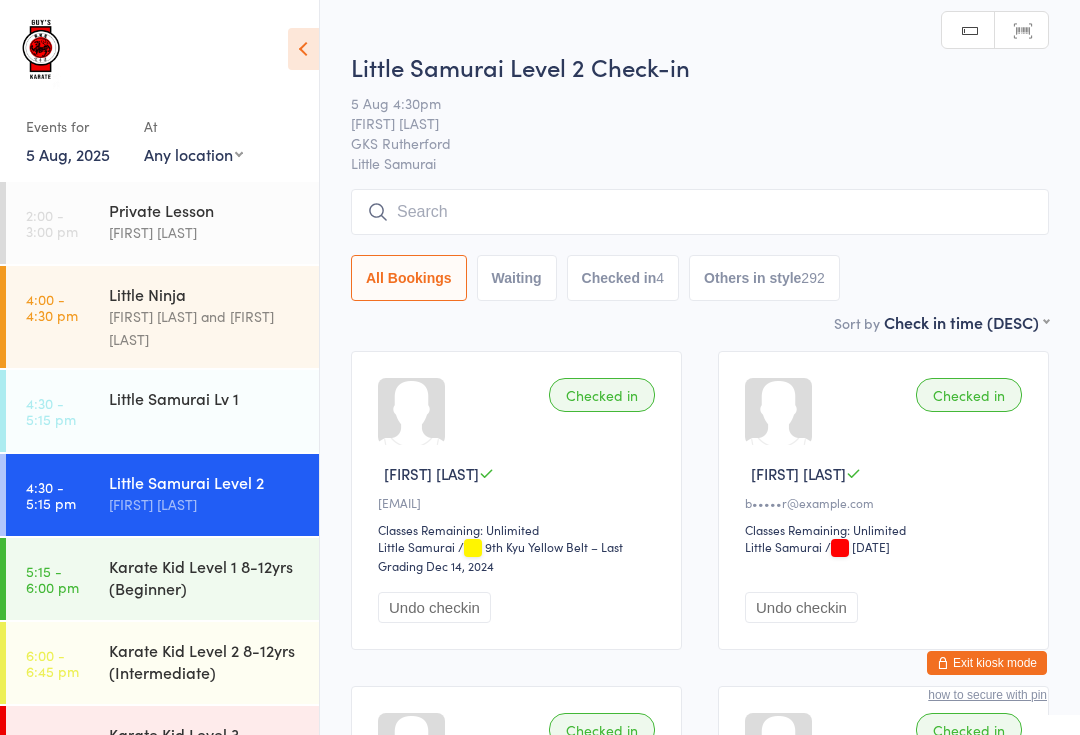 click on "Karate Kid Level 1 8-12yrs (Beginner)" at bounding box center [205, 577] 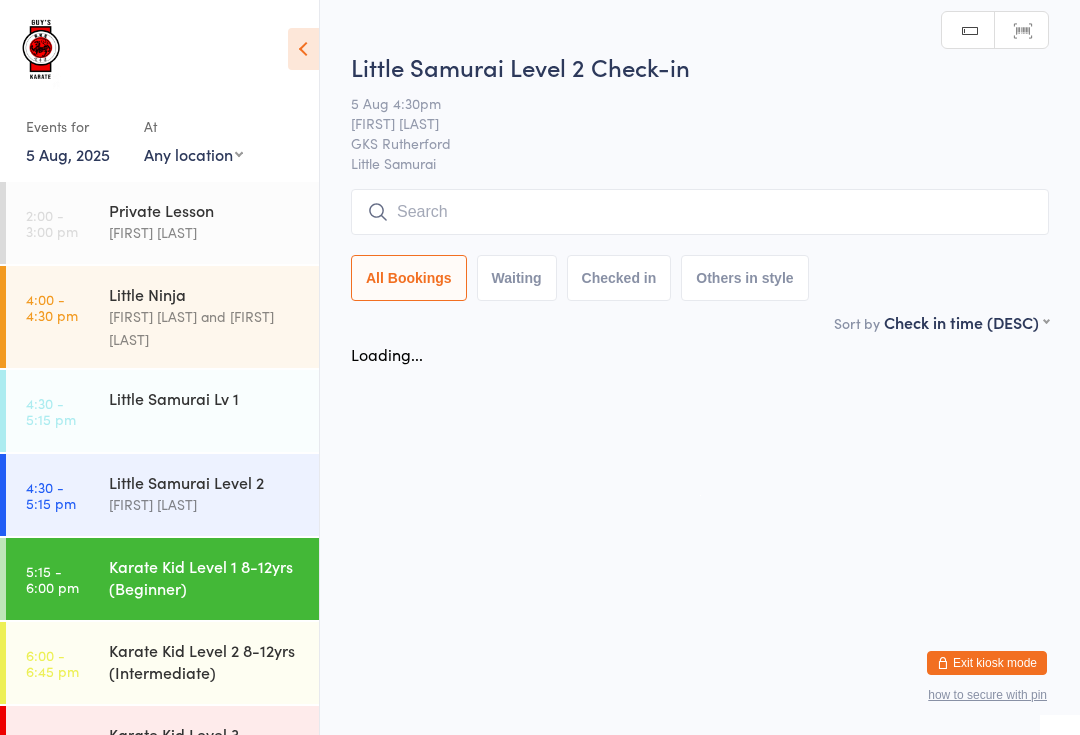 scroll, scrollTop: 7, scrollLeft: 0, axis: vertical 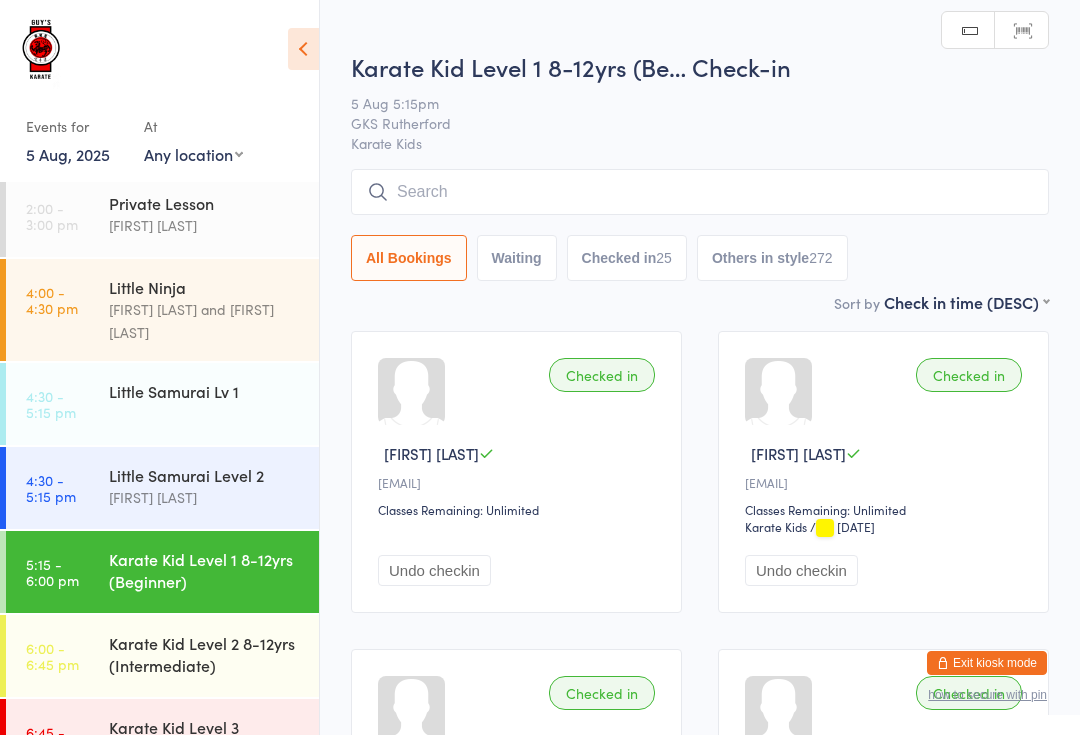 click on "Karate Kid Level 2 8-12yrs (Intermediate)" at bounding box center [205, 654] 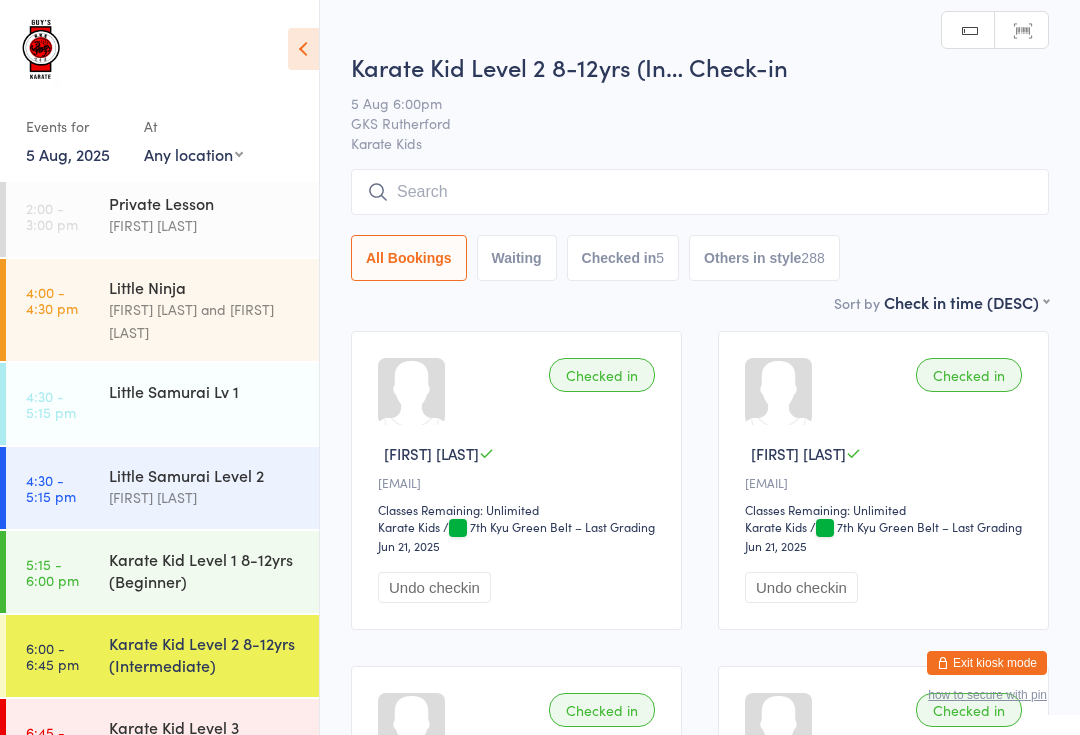 click on "Karate Kid Level 3 (Advanced)" at bounding box center [214, 738] 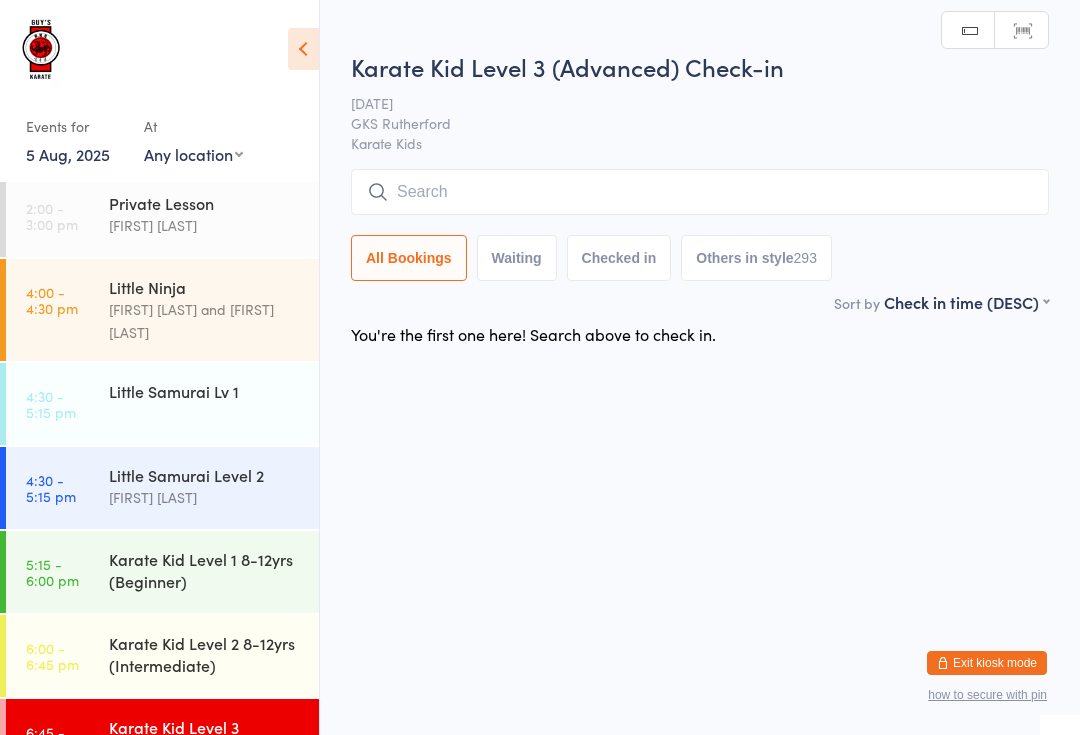 click on "Karate Kid Level 2 8-12yrs (Intermediate)" at bounding box center [205, 654] 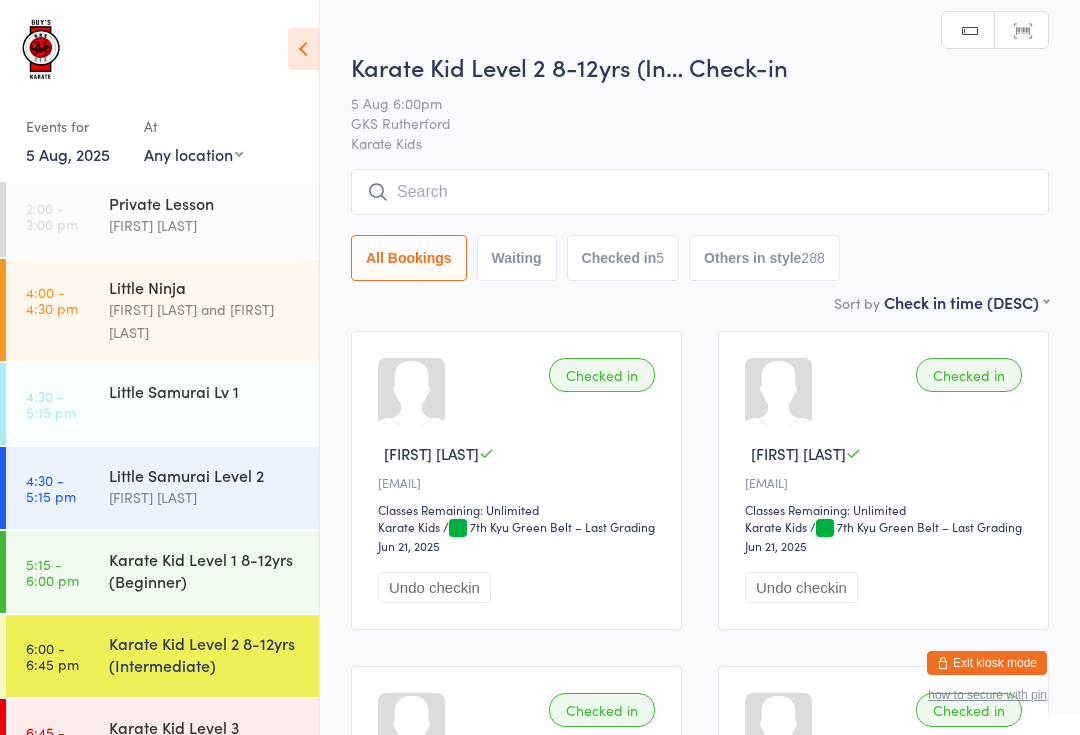 click on "Waiting" at bounding box center (517, 258) 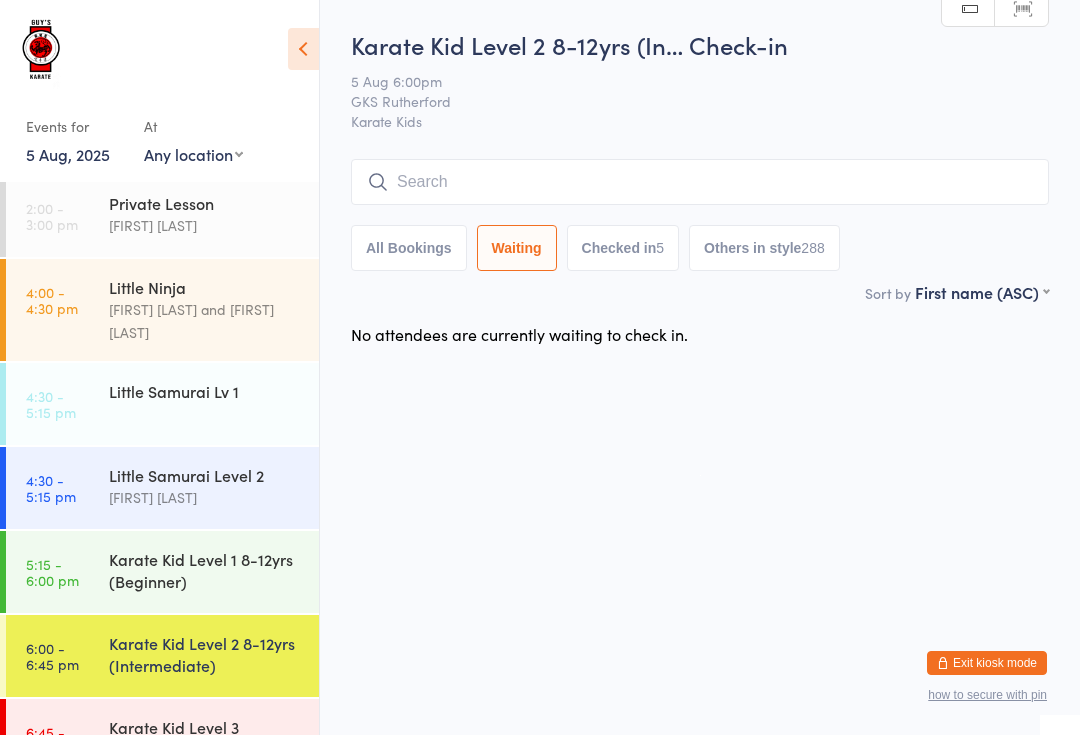 click on "All Bookings Waiting  Checked in  5 Others in style  288" at bounding box center [700, 215] 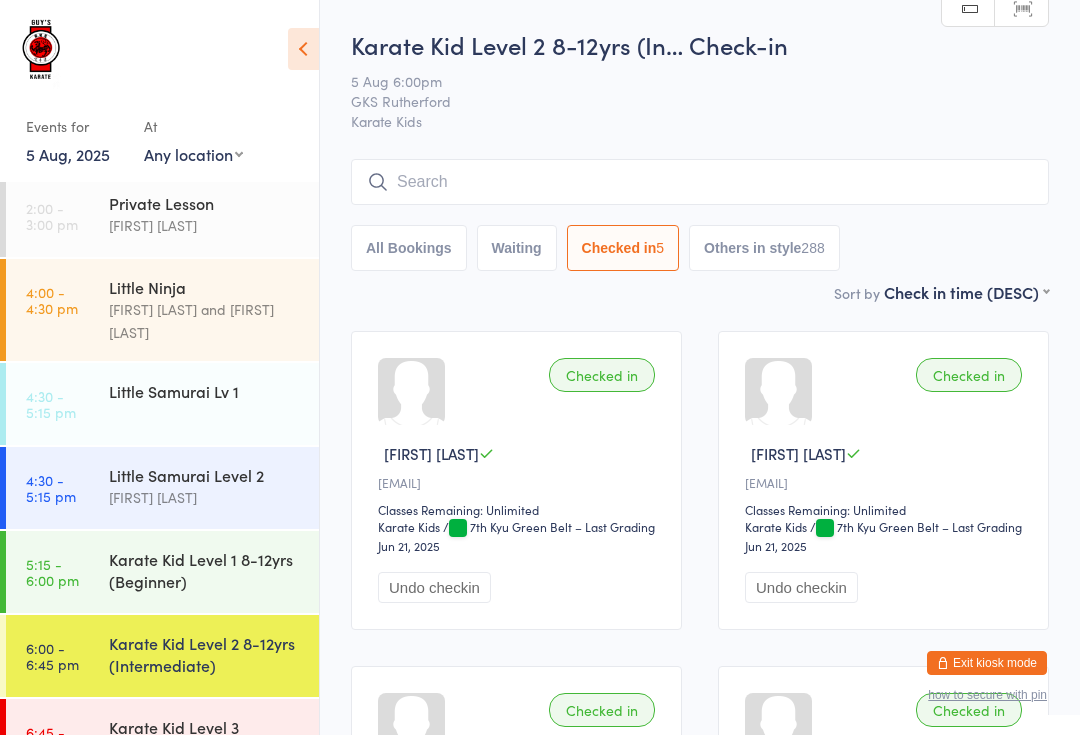 click on "All Bookings" at bounding box center [409, 248] 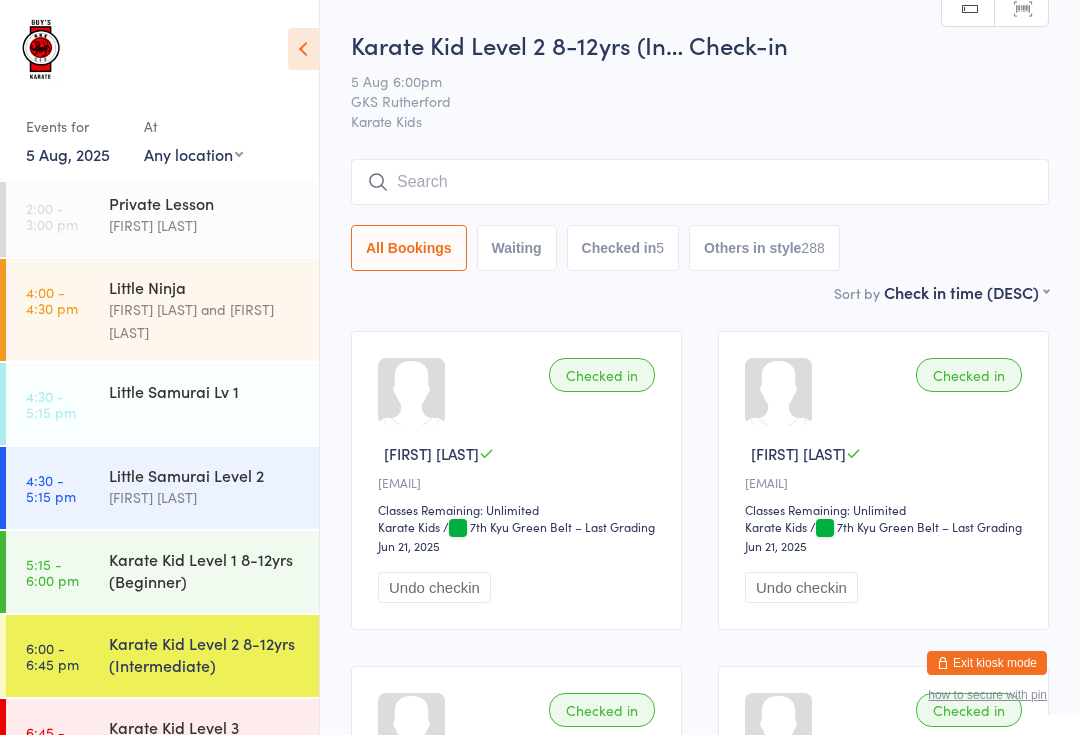 click on "[TIME] [FIRST] [LAST] and [FIRST] [LAST]" at bounding box center (162, 310) 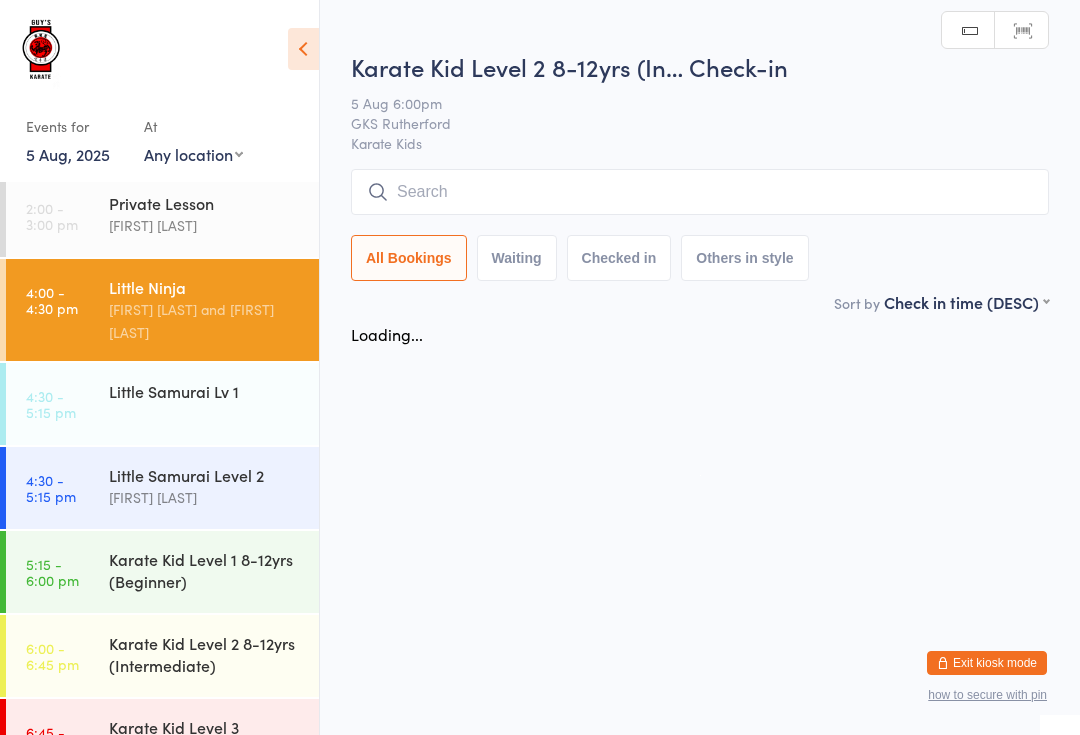 click on "[TIME]" at bounding box center (162, 404) 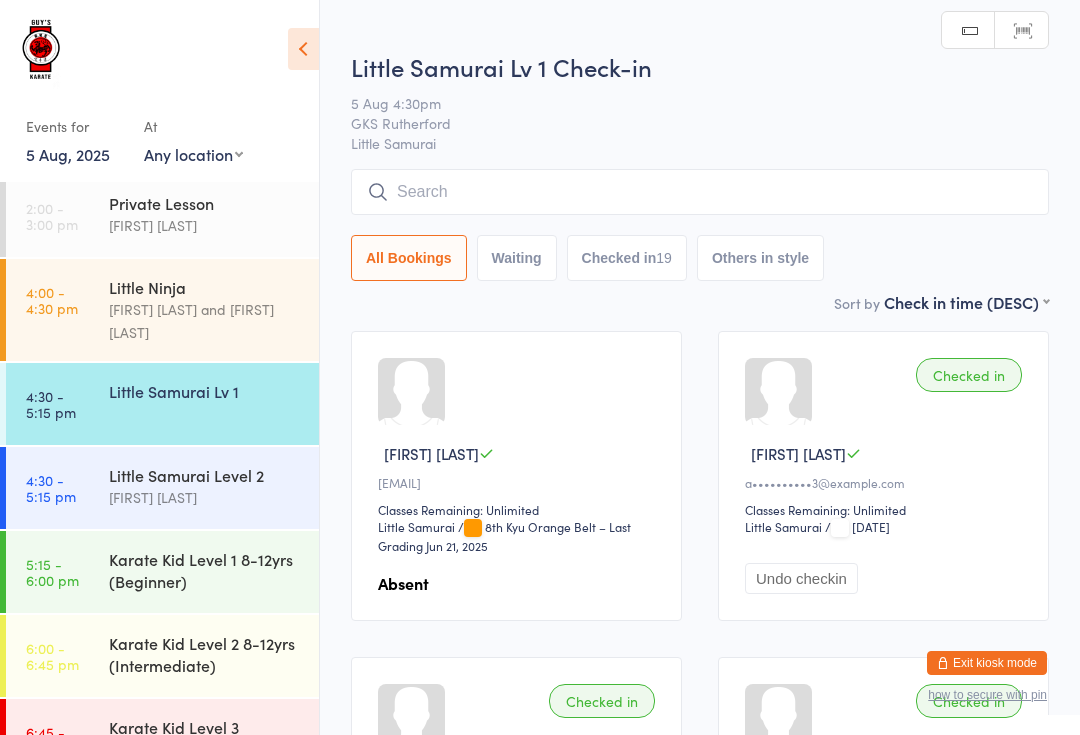click on "4:30 - 5:15 pm Little Samurai Level 2 [FIRST] [LAST]" at bounding box center (162, 488) 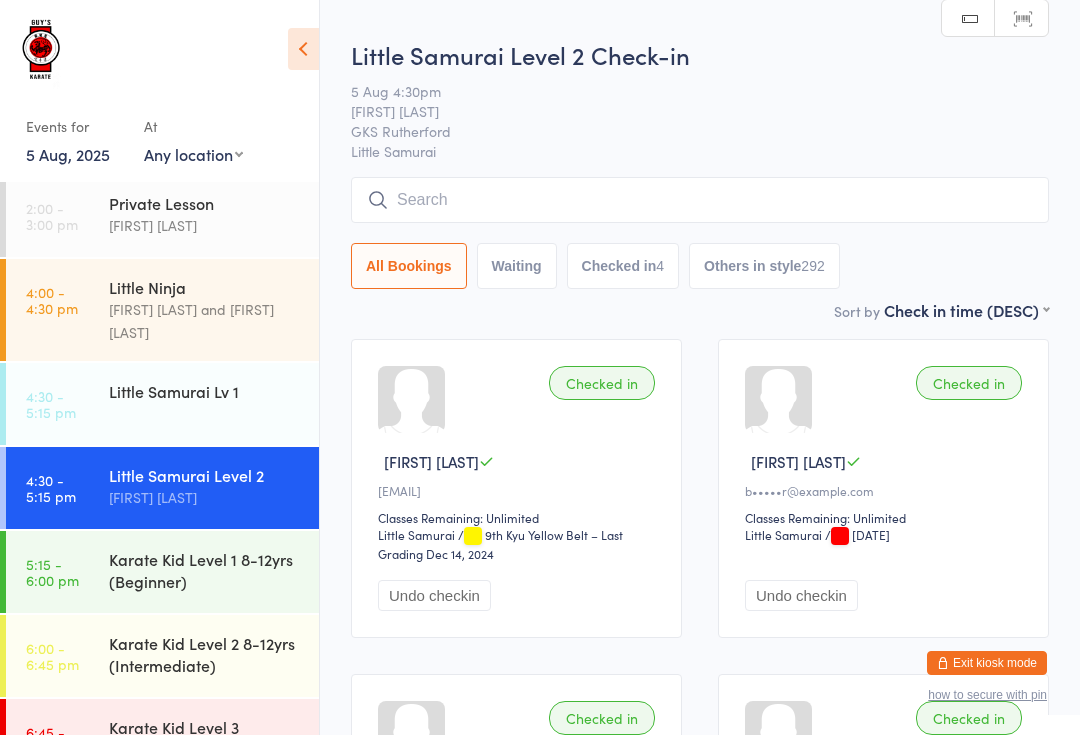 scroll, scrollTop: 105, scrollLeft: 0, axis: vertical 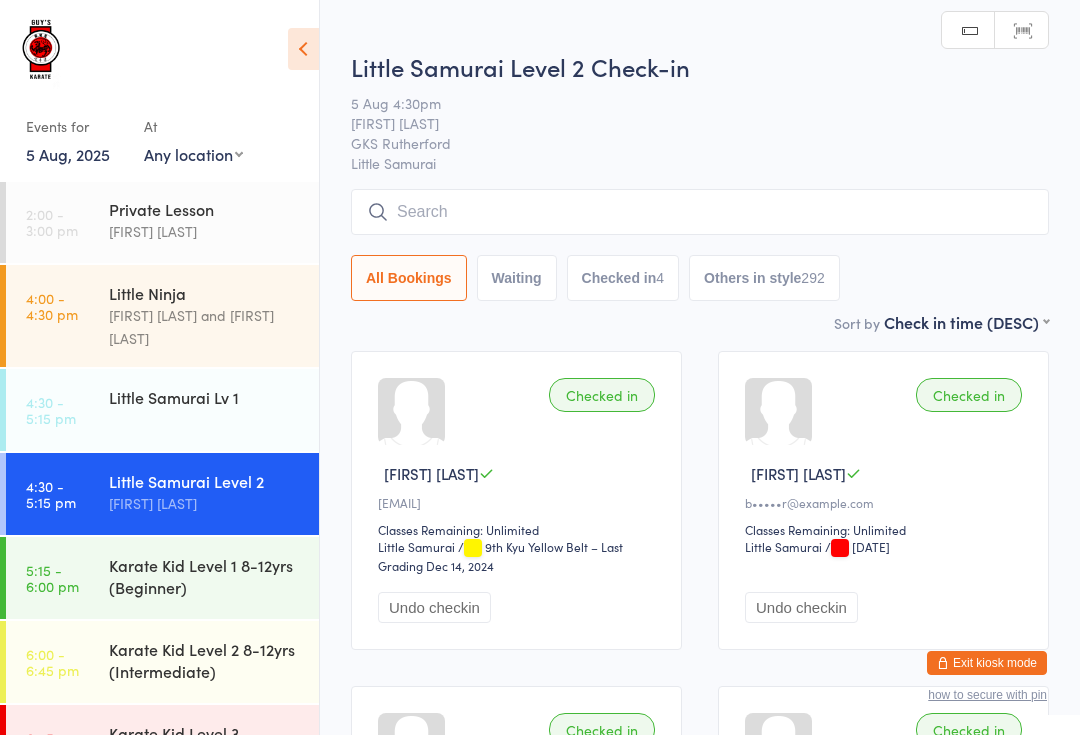 click on "4:30 - 5:15 pm Little Samurai Level 2 [FIRST] [LAST]" at bounding box center [162, 494] 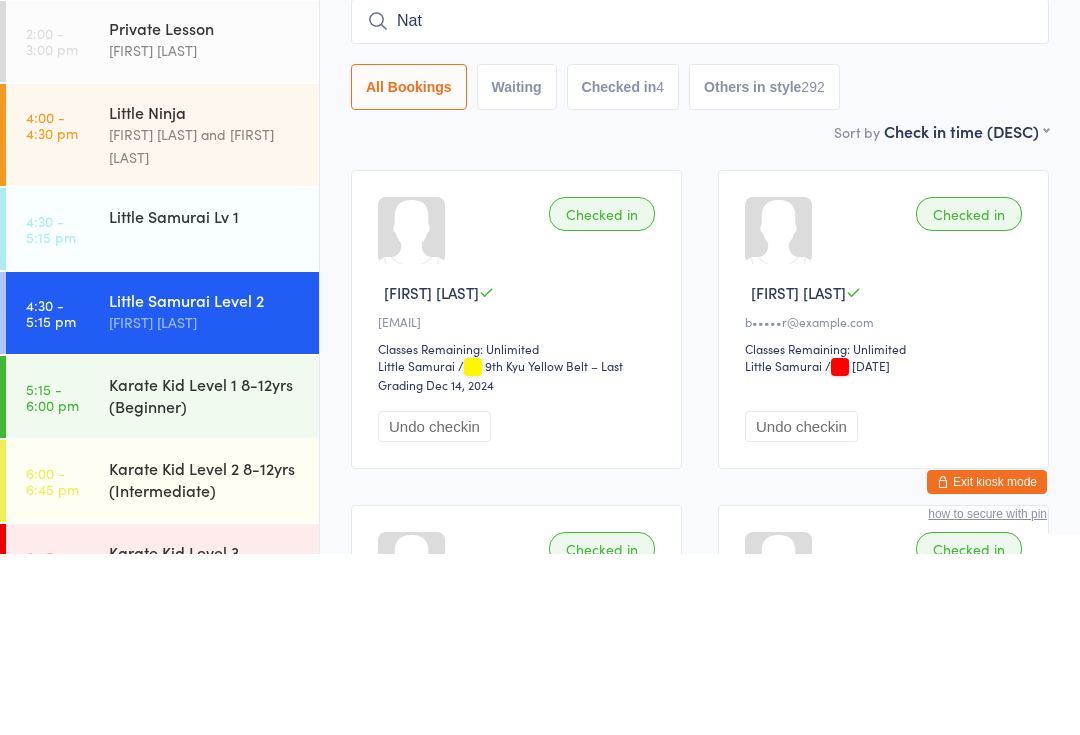 type on "Nath" 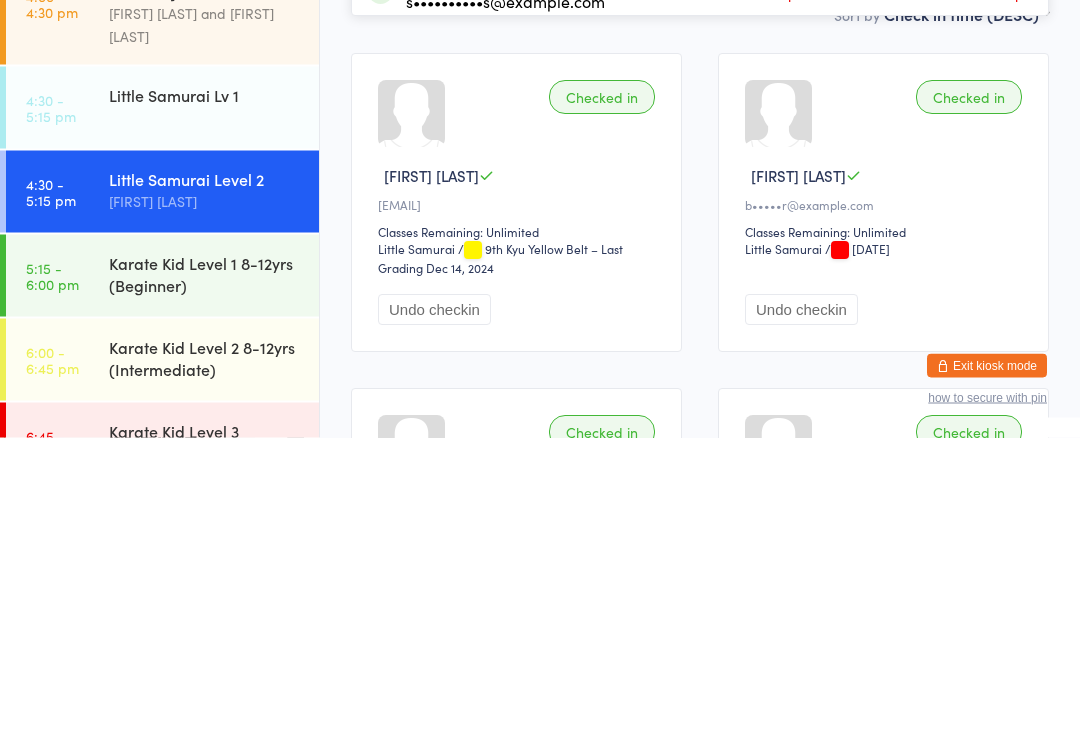 scroll, scrollTop: 1, scrollLeft: 0, axis: vertical 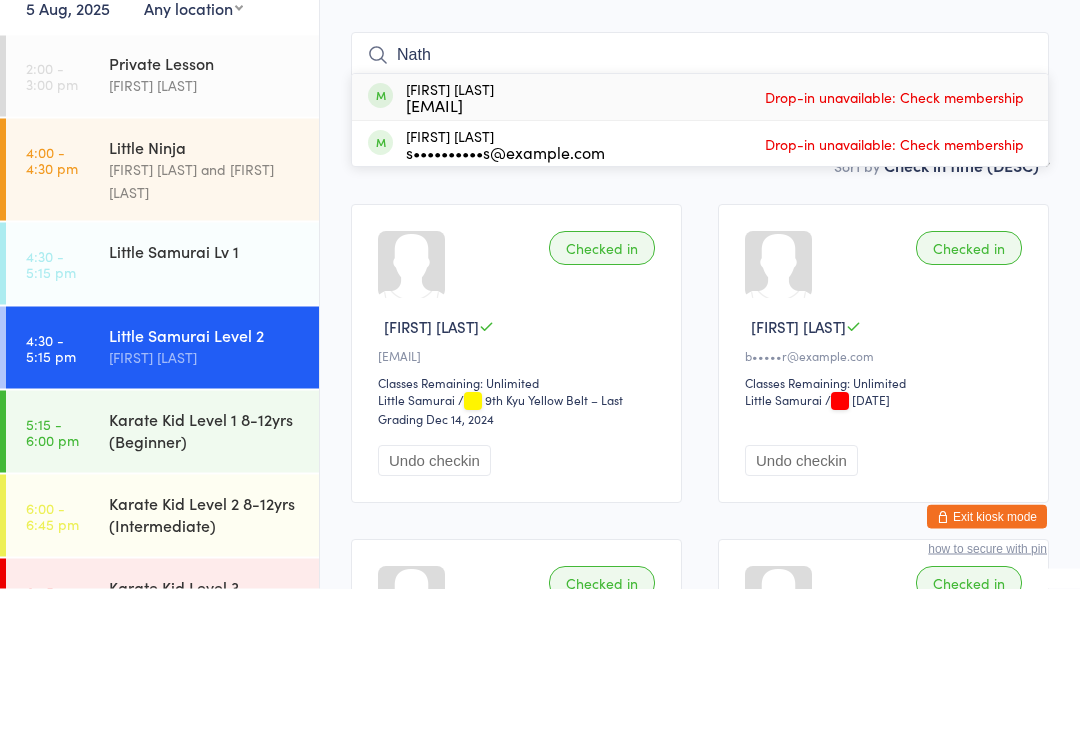 click on "[FIRST] [LAST] and [FIRST] [LAST]" at bounding box center [214, 316] 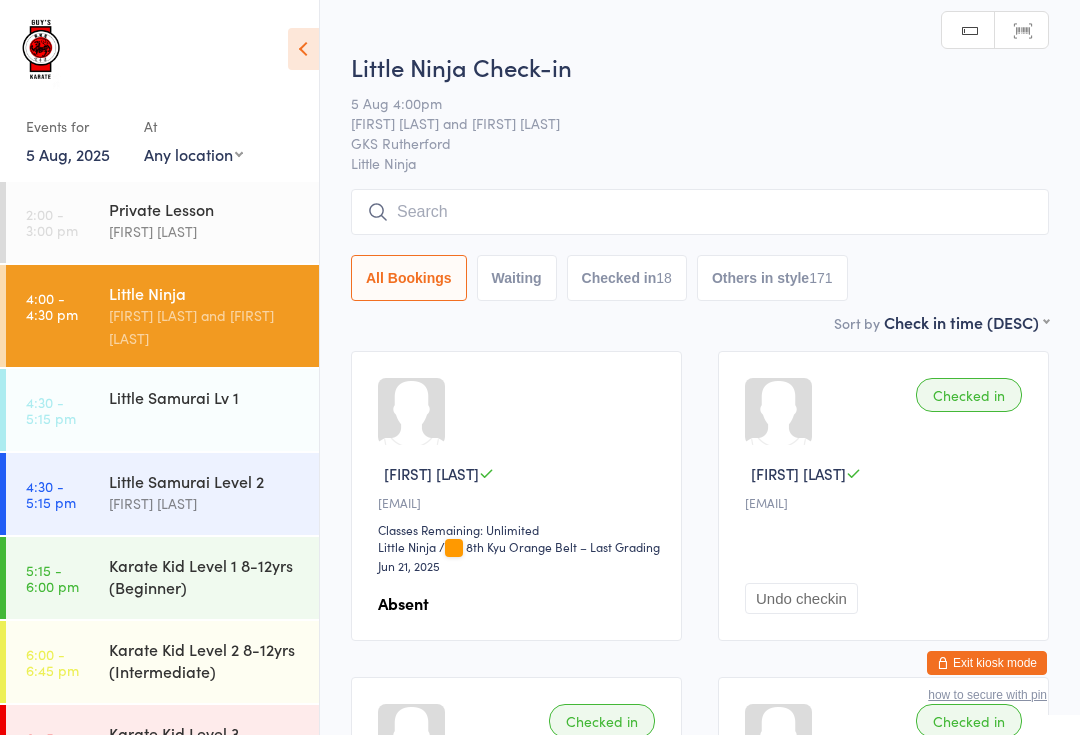 click on "Karate Kid Level 1 8-12yrs (Beginner)" at bounding box center (205, 576) 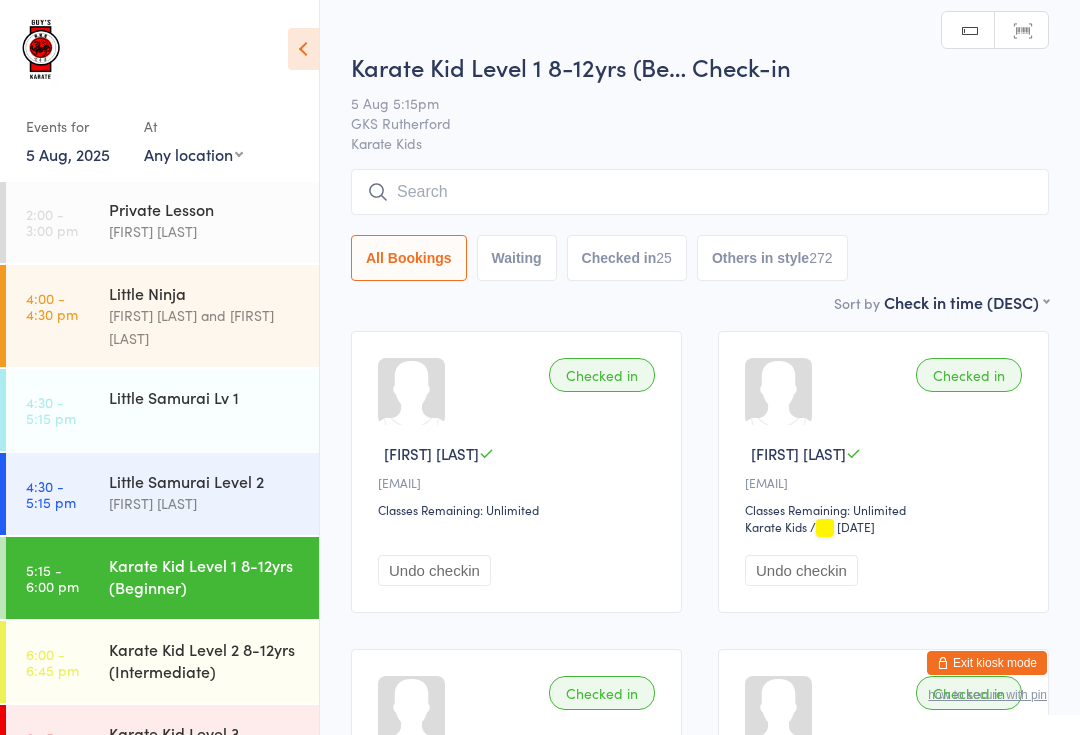 click at bounding box center [700, 192] 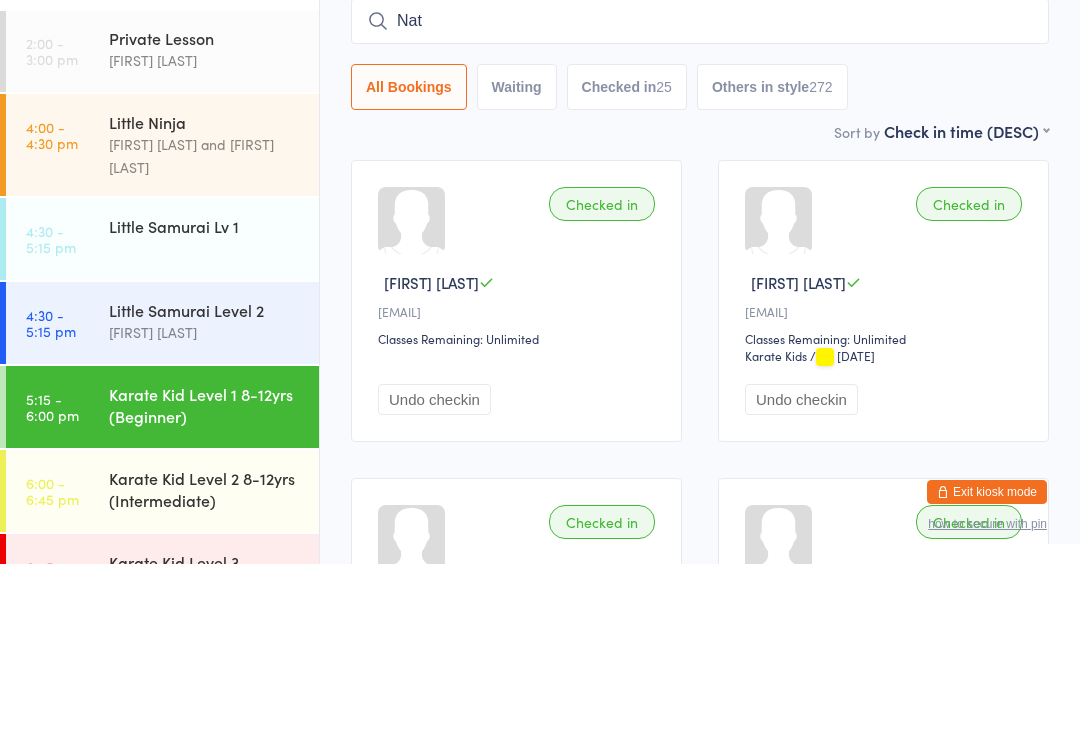type on "Nath" 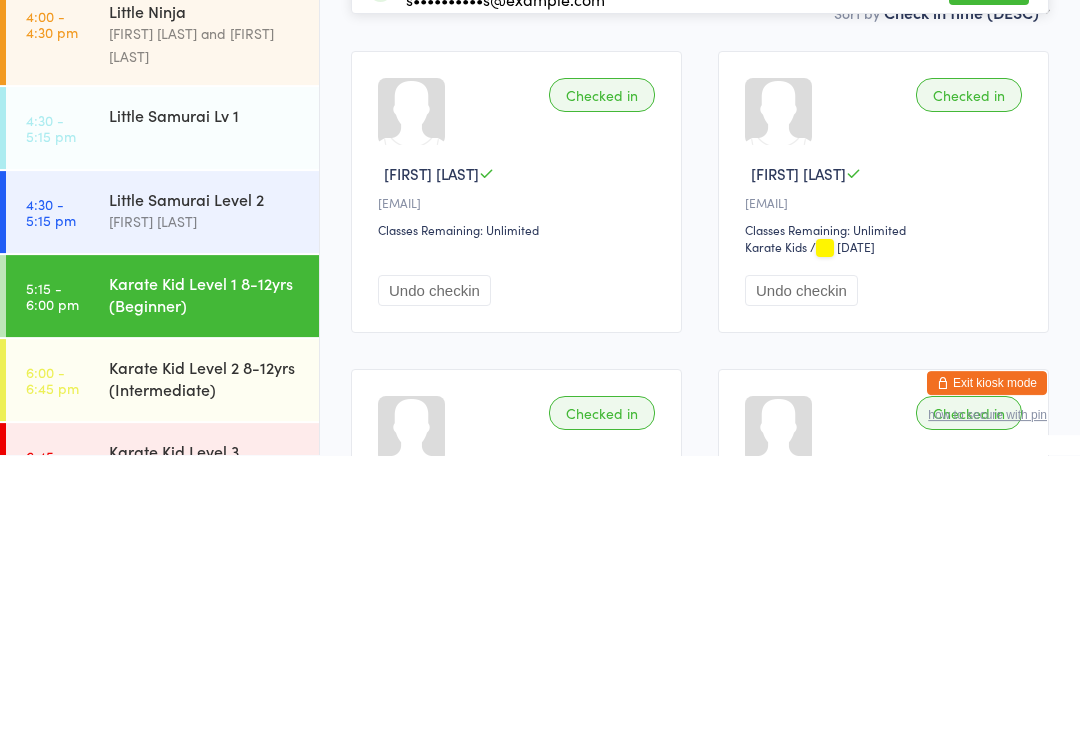 scroll, scrollTop: 0, scrollLeft: 0, axis: both 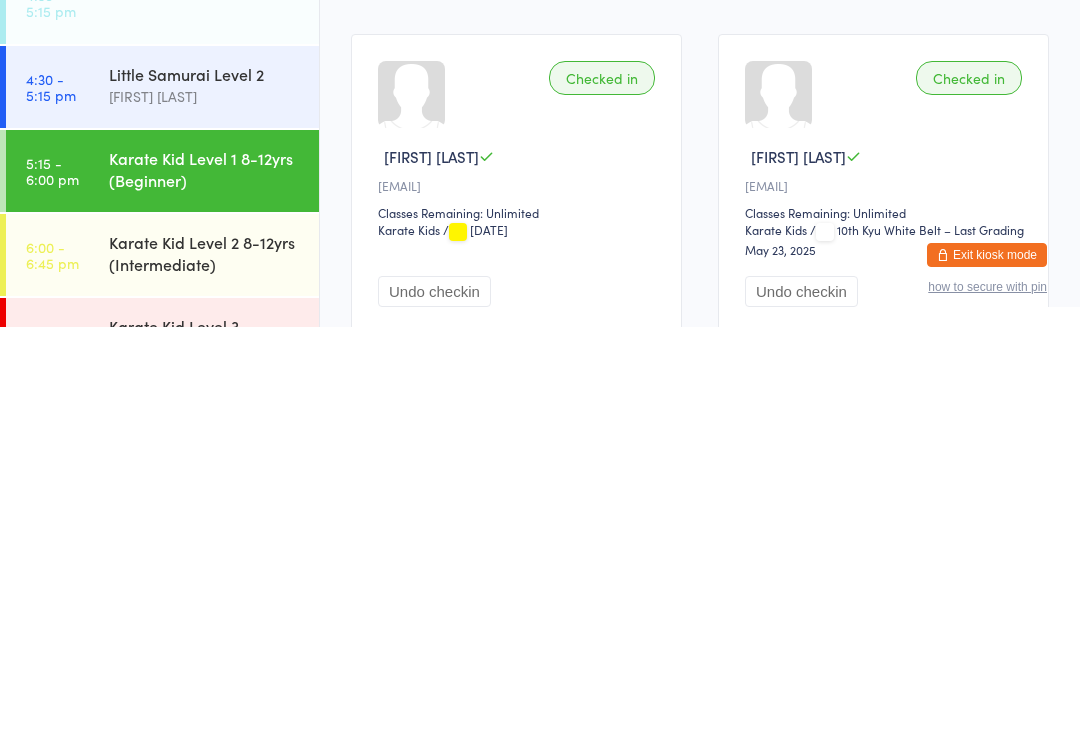 click on "[TIME]" at bounding box center (51, 747) 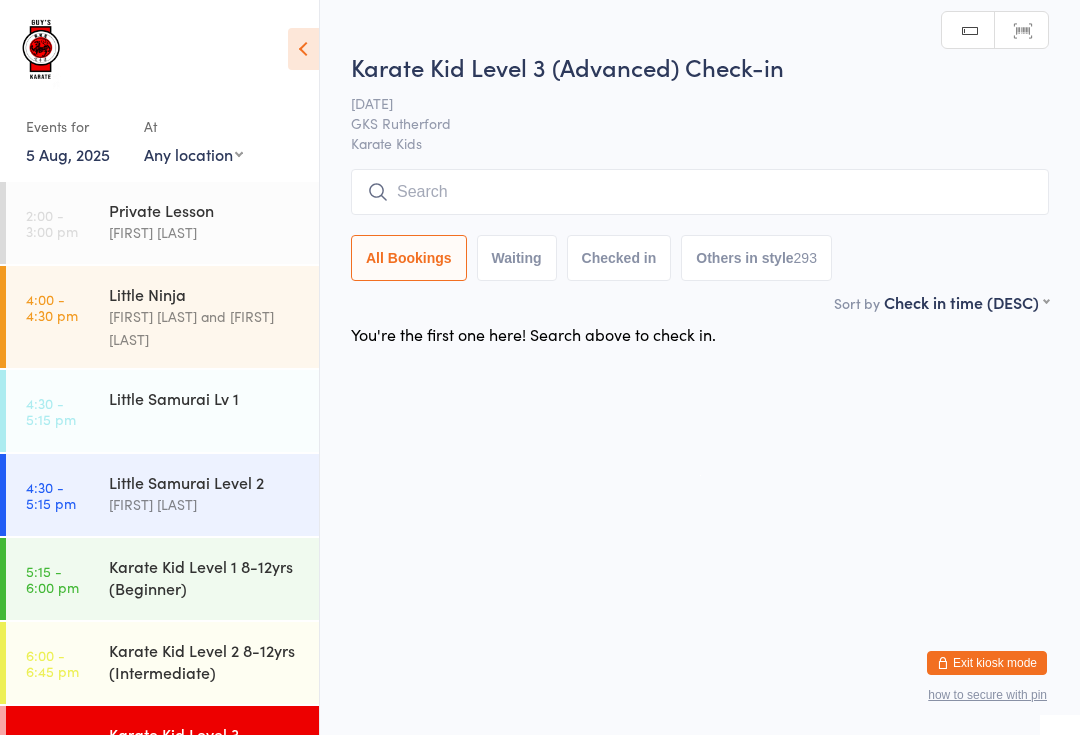 click at bounding box center [700, 192] 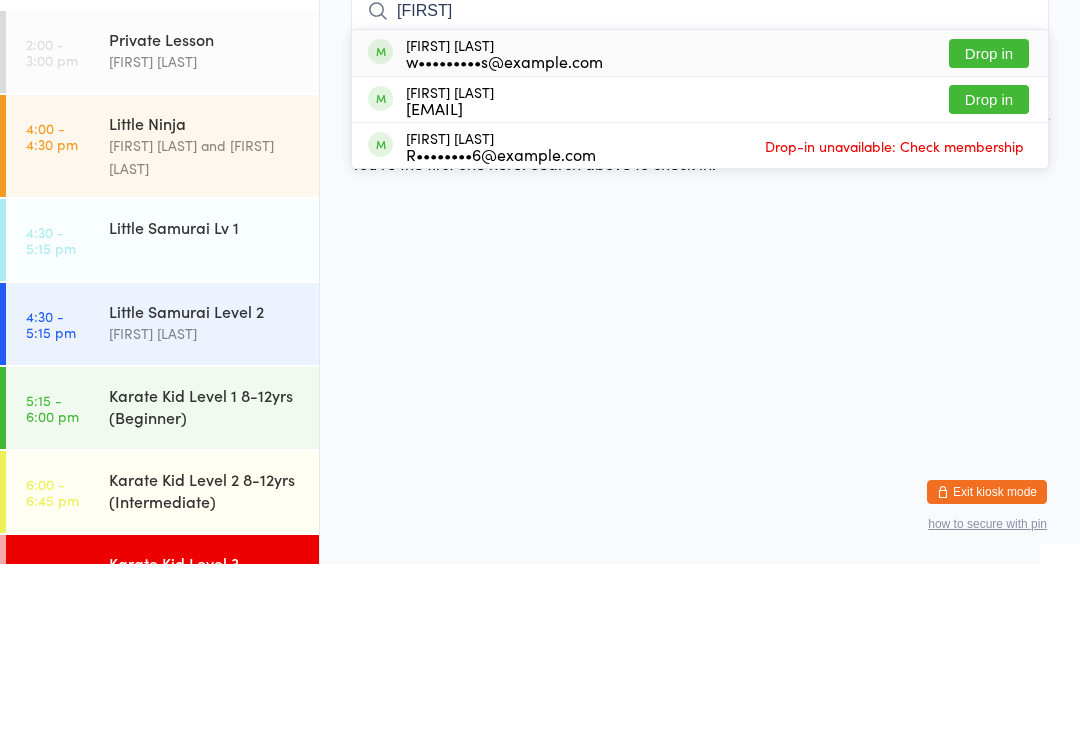 type on "[FIRST]" 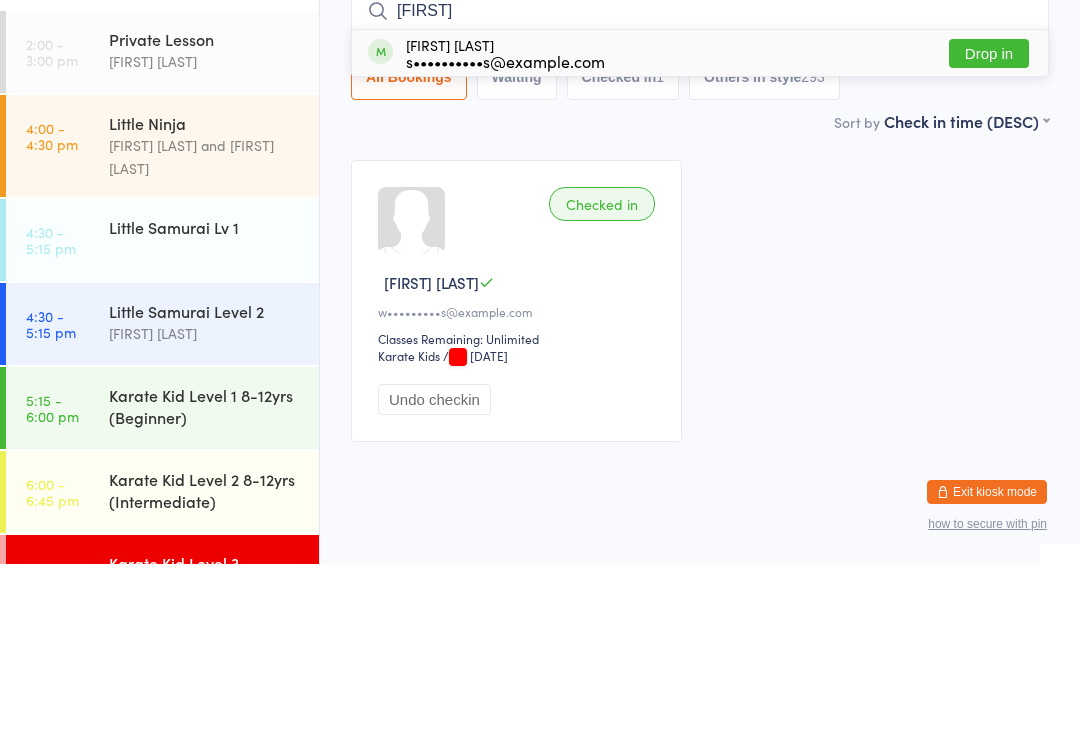 type on "[FIRST]" 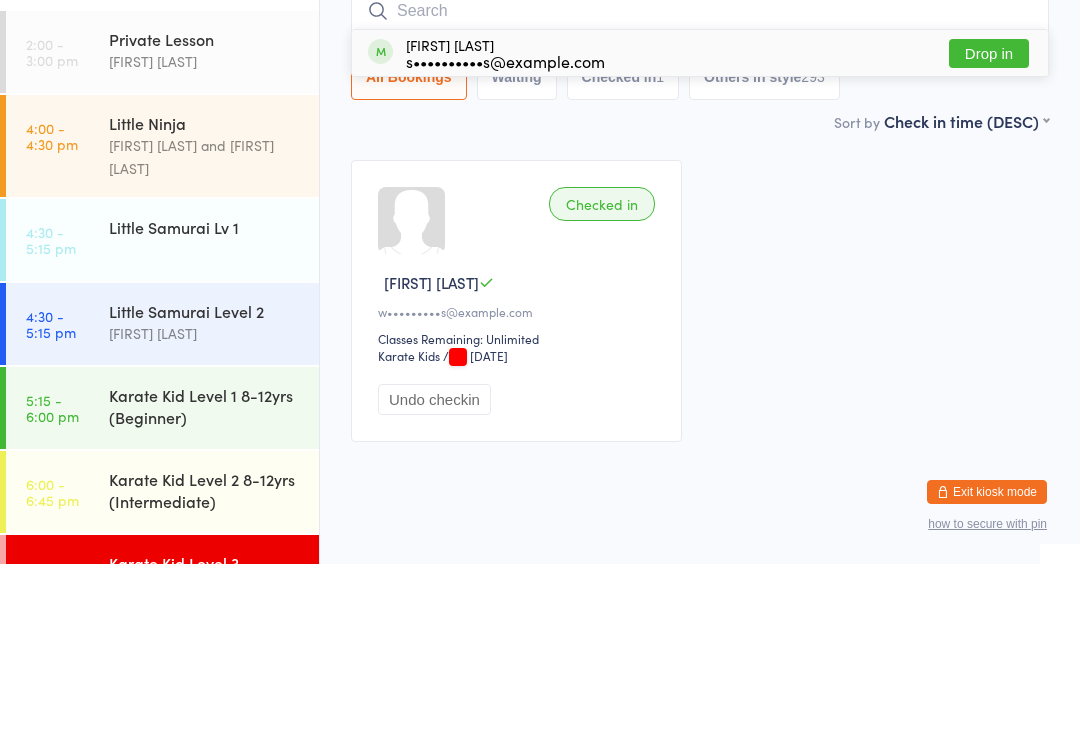 scroll, scrollTop: 60, scrollLeft: 0, axis: vertical 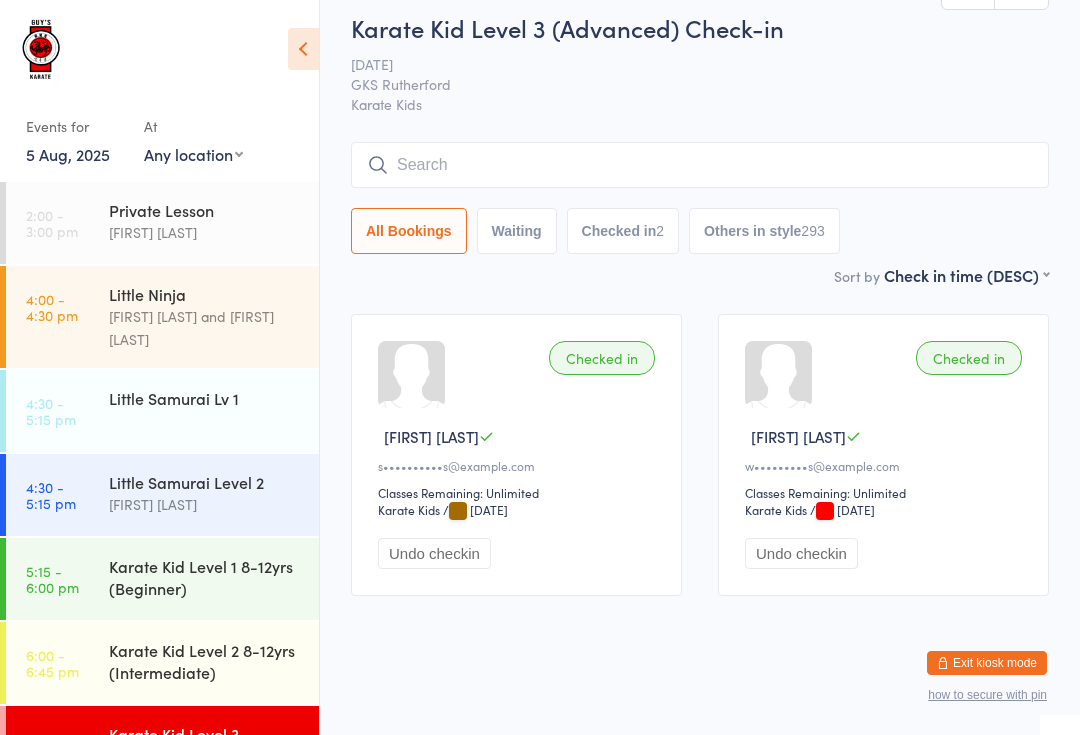 click at bounding box center (700, 165) 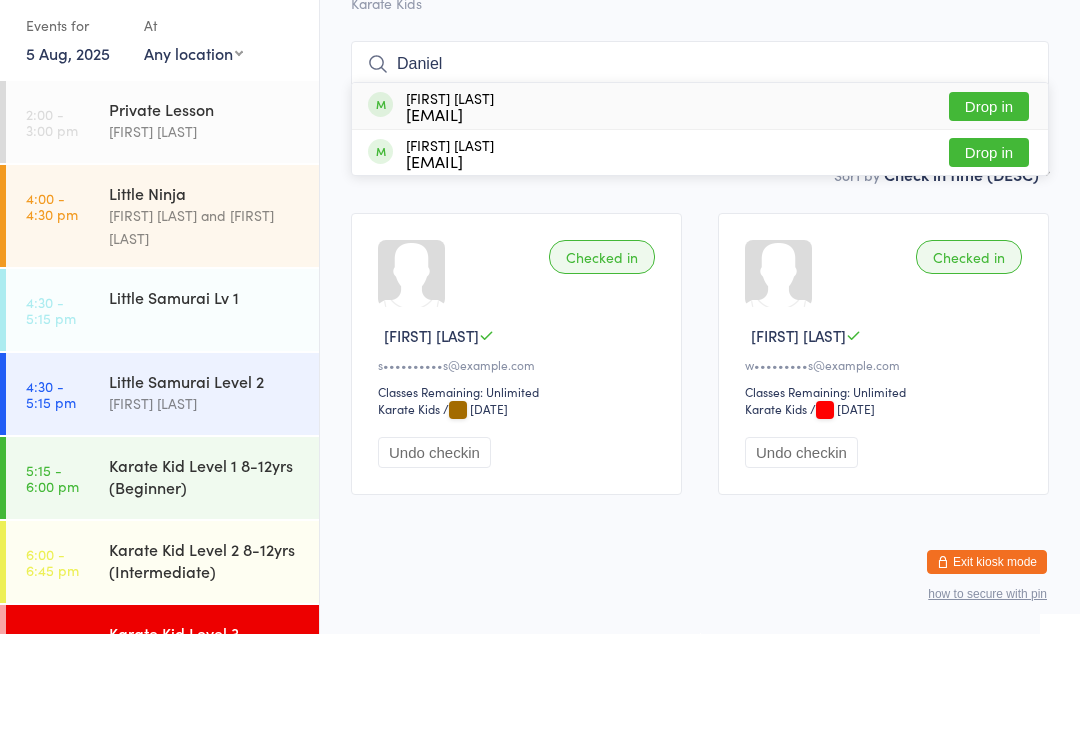 type on "Daniel" 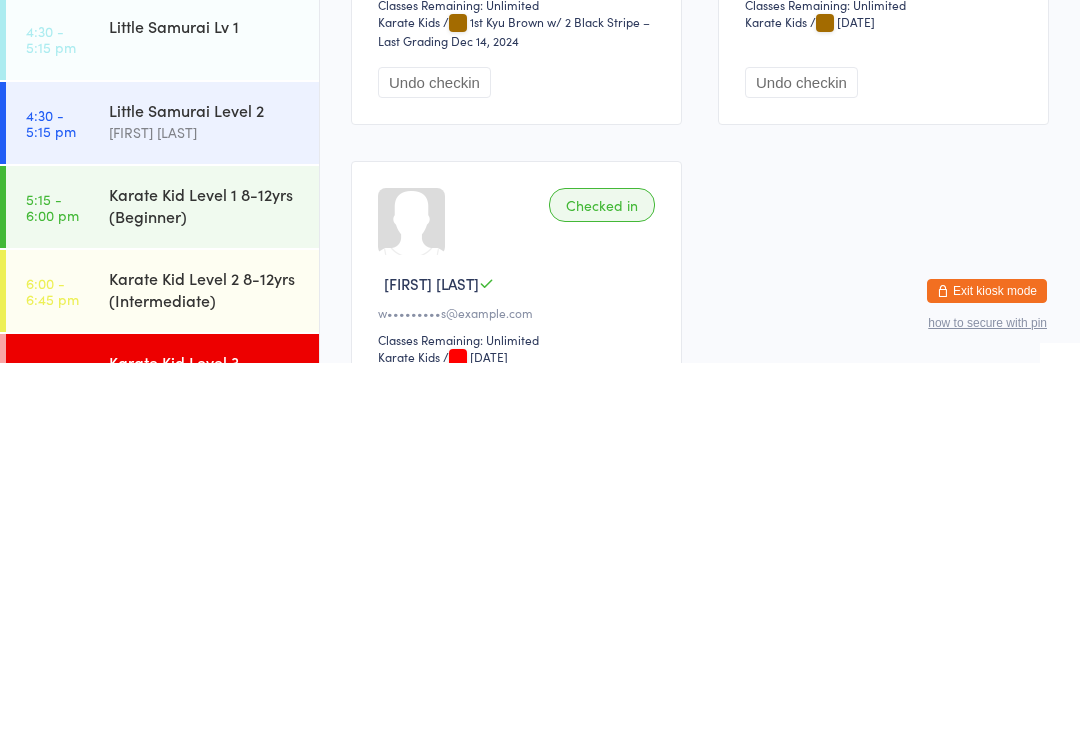 scroll, scrollTop: 147, scrollLeft: 0, axis: vertical 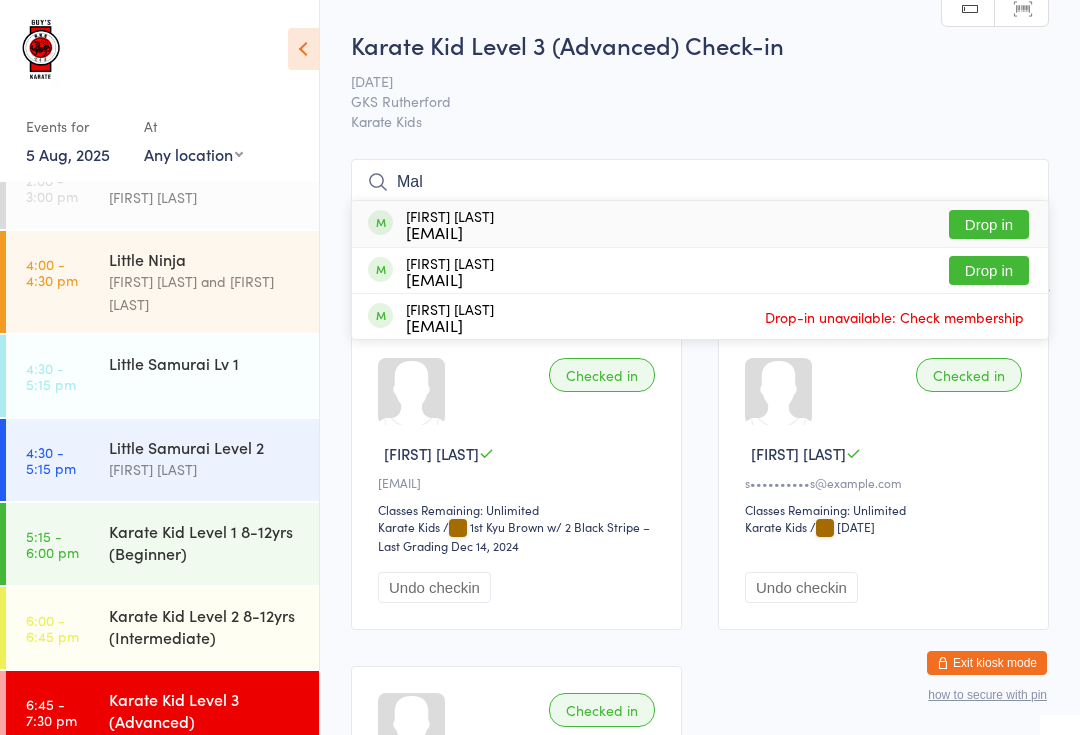 type on "Mal" 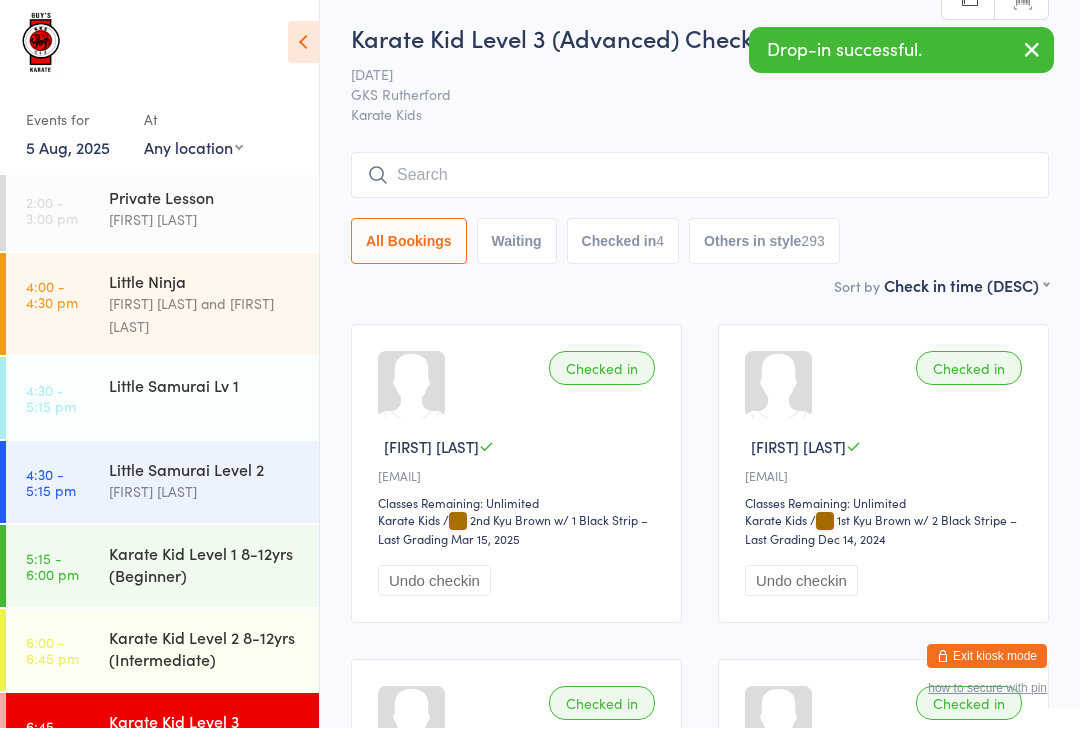 scroll, scrollTop: 2, scrollLeft: 0, axis: vertical 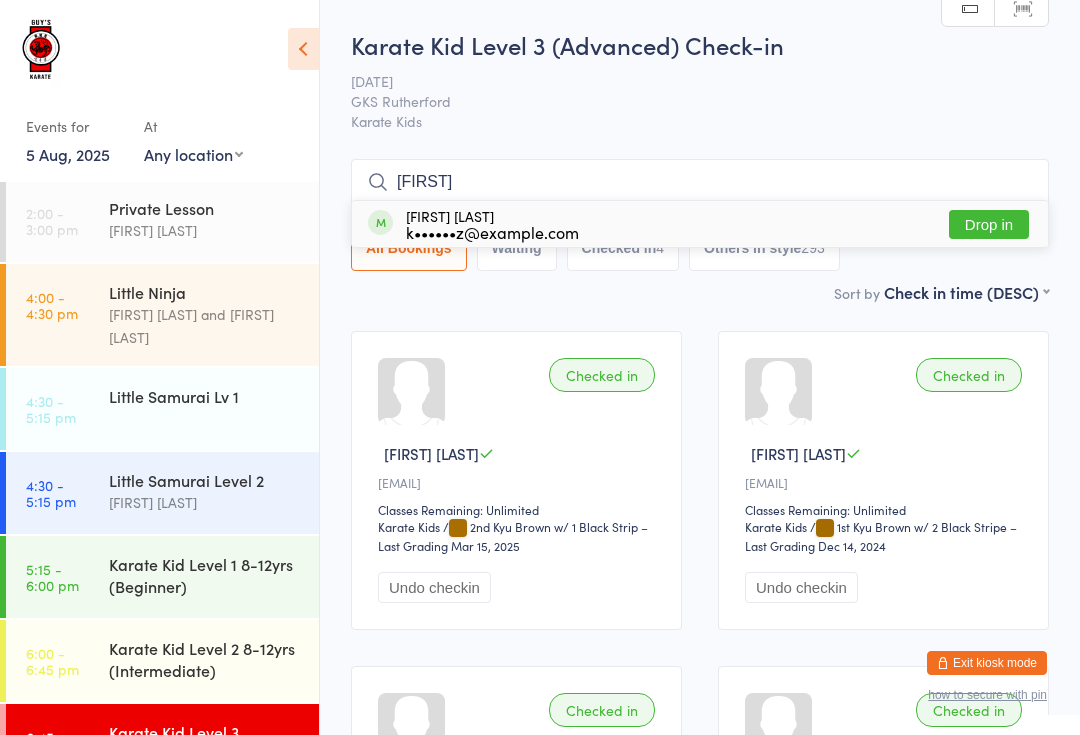 type on "[FIRST]" 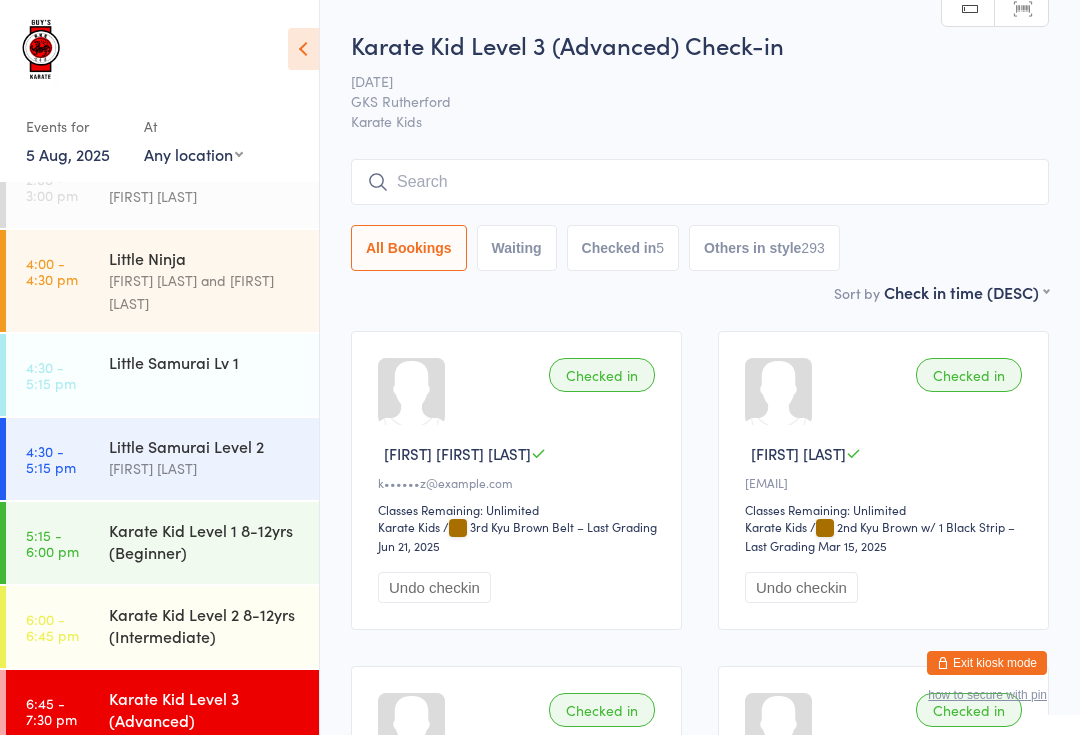 scroll, scrollTop: 35, scrollLeft: 0, axis: vertical 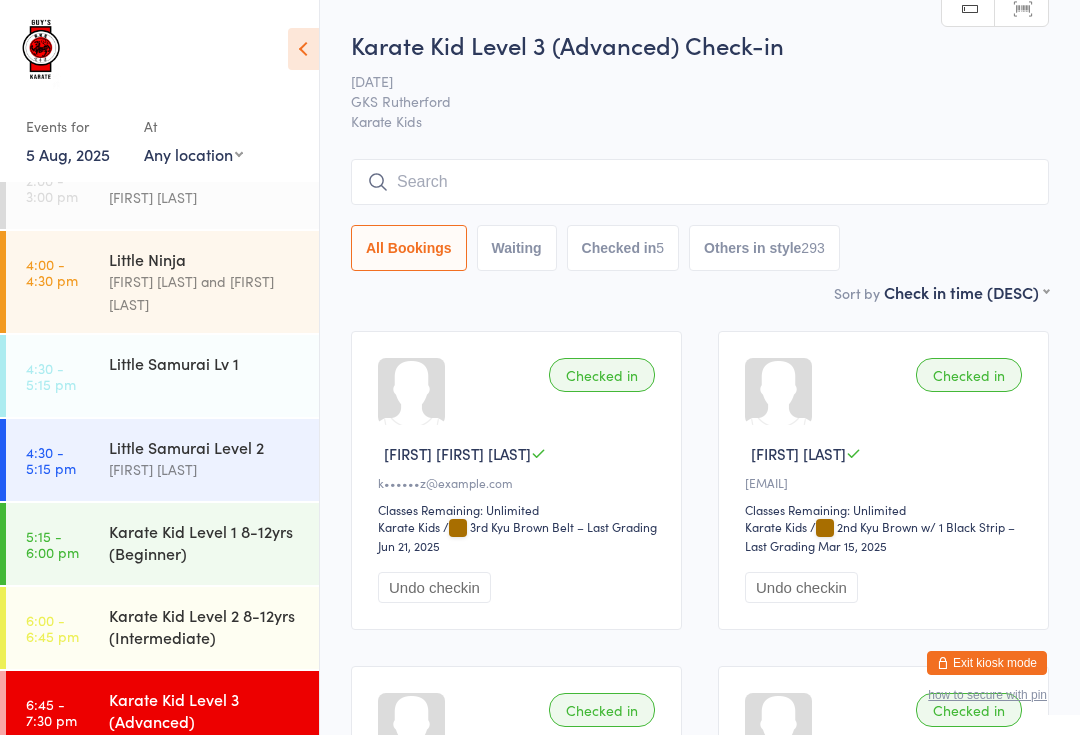 click at bounding box center [700, 182] 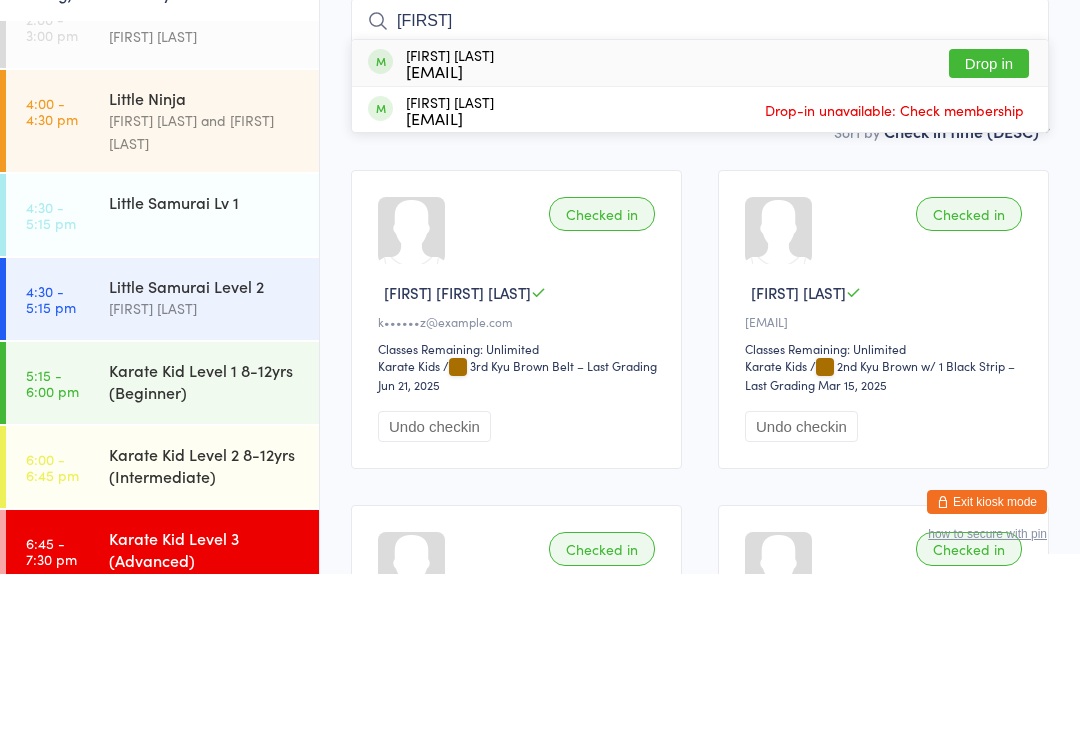 type on "[FIRST]" 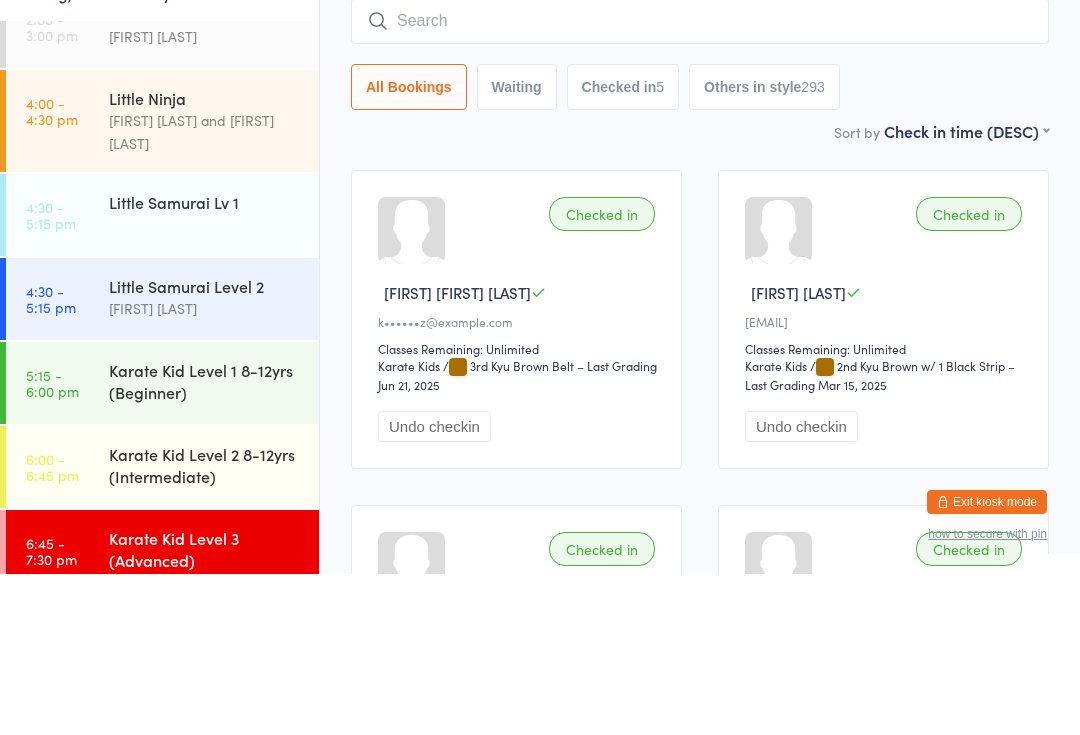 scroll, scrollTop: 161, scrollLeft: 0, axis: vertical 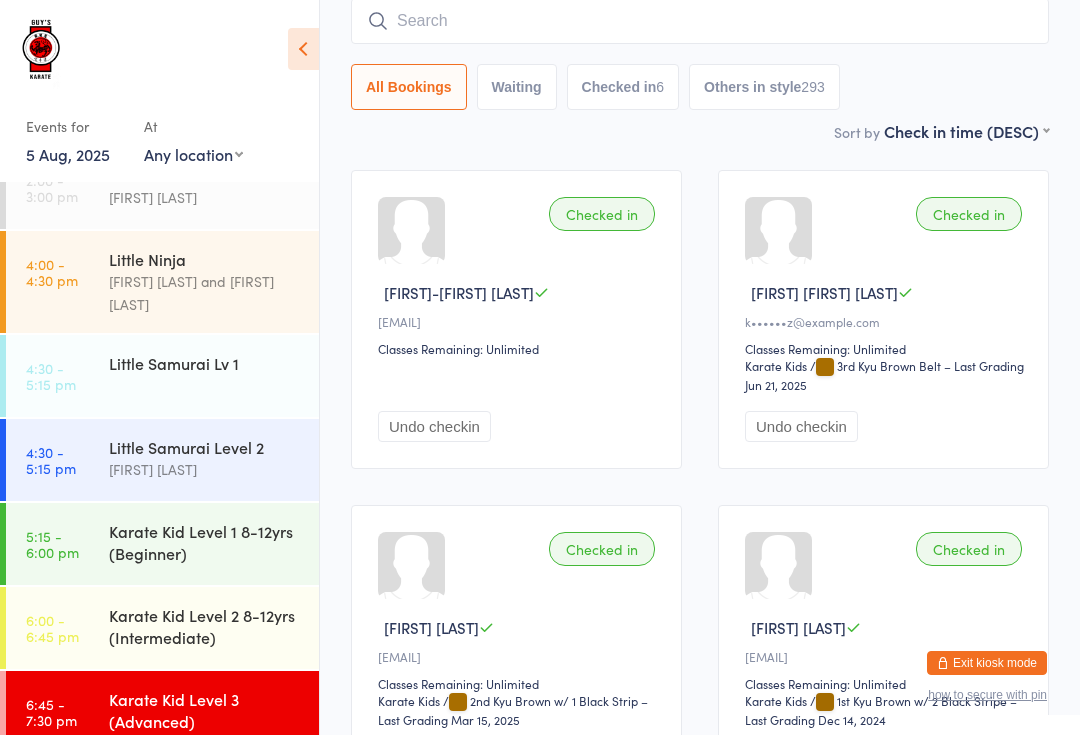 click at bounding box center [700, 21] 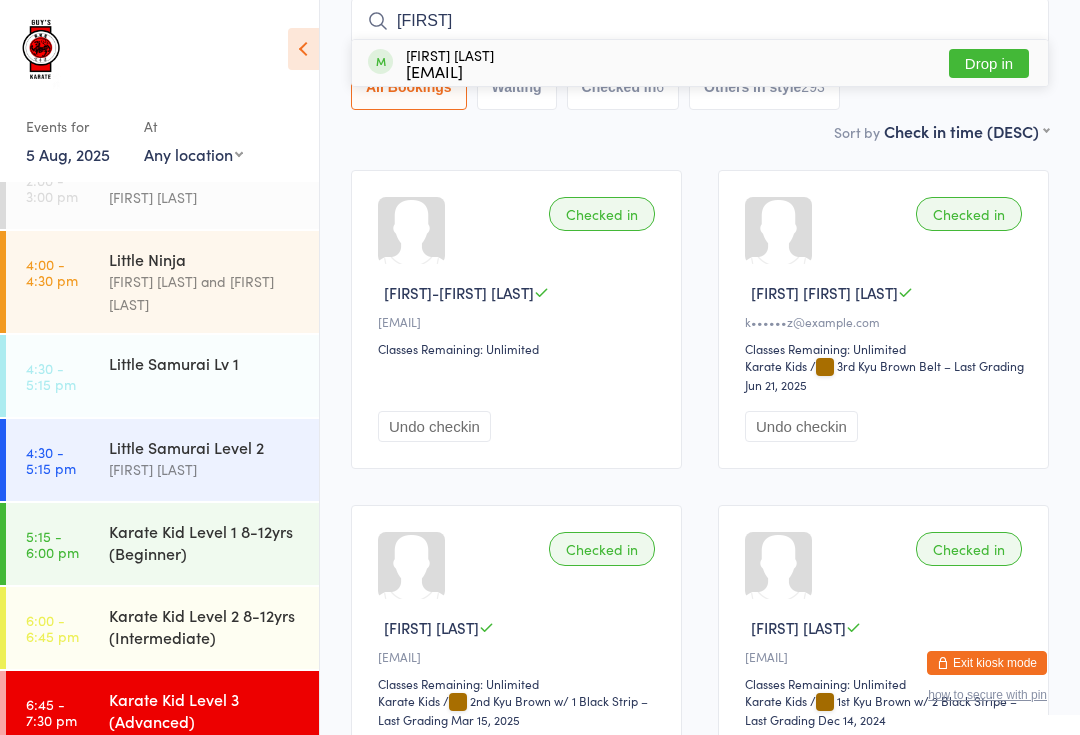 type on "[FIRST]" 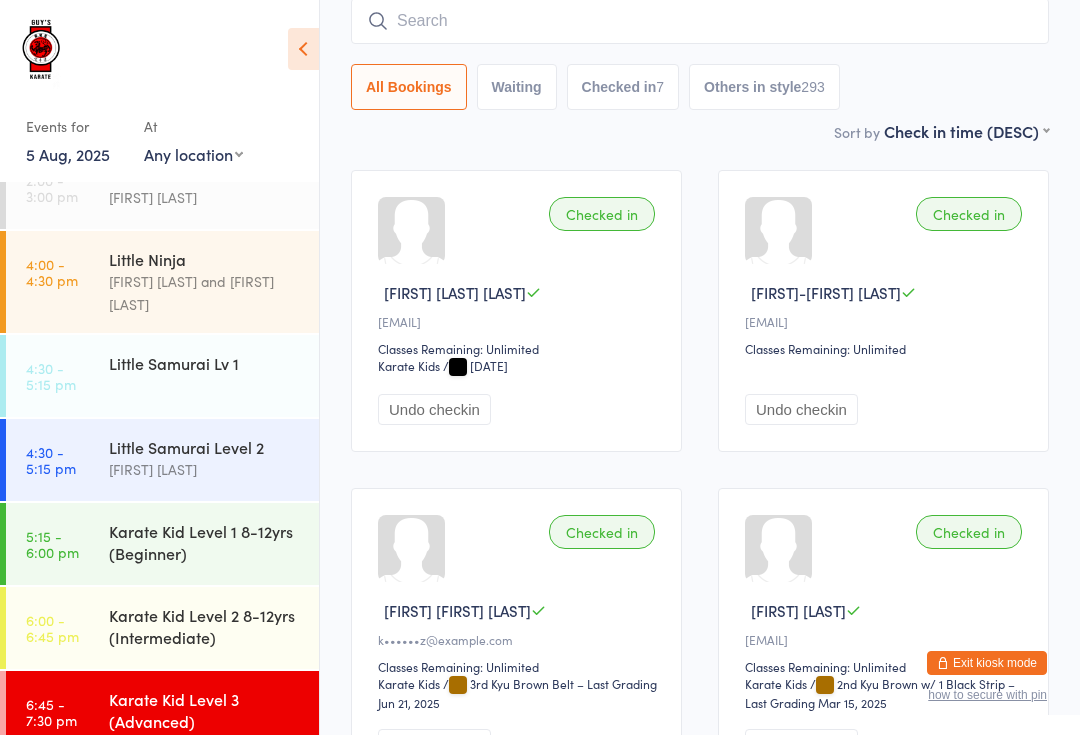 click at bounding box center [700, 21] 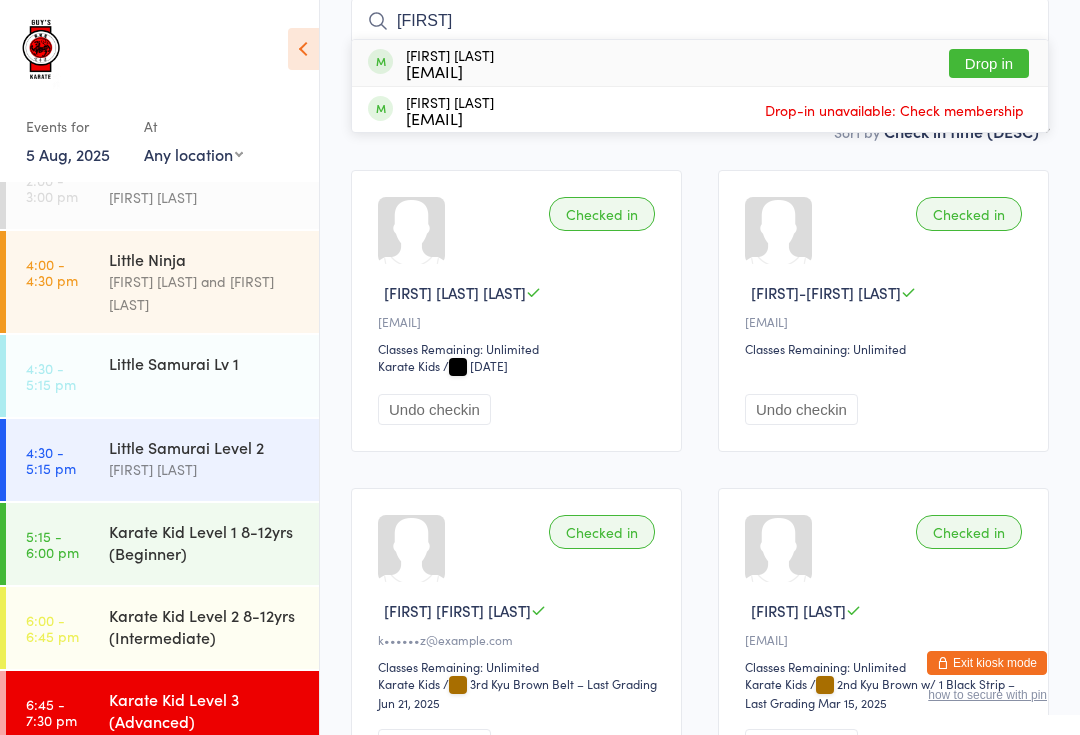type on "[FIRST]" 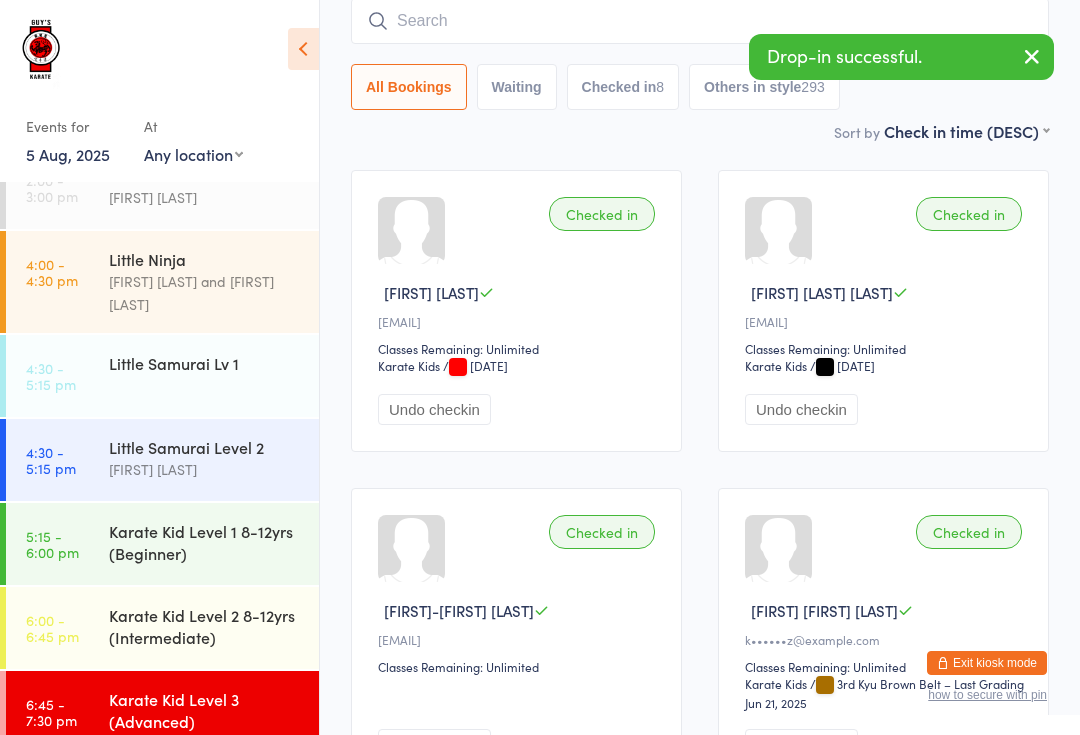 click at bounding box center [700, 21] 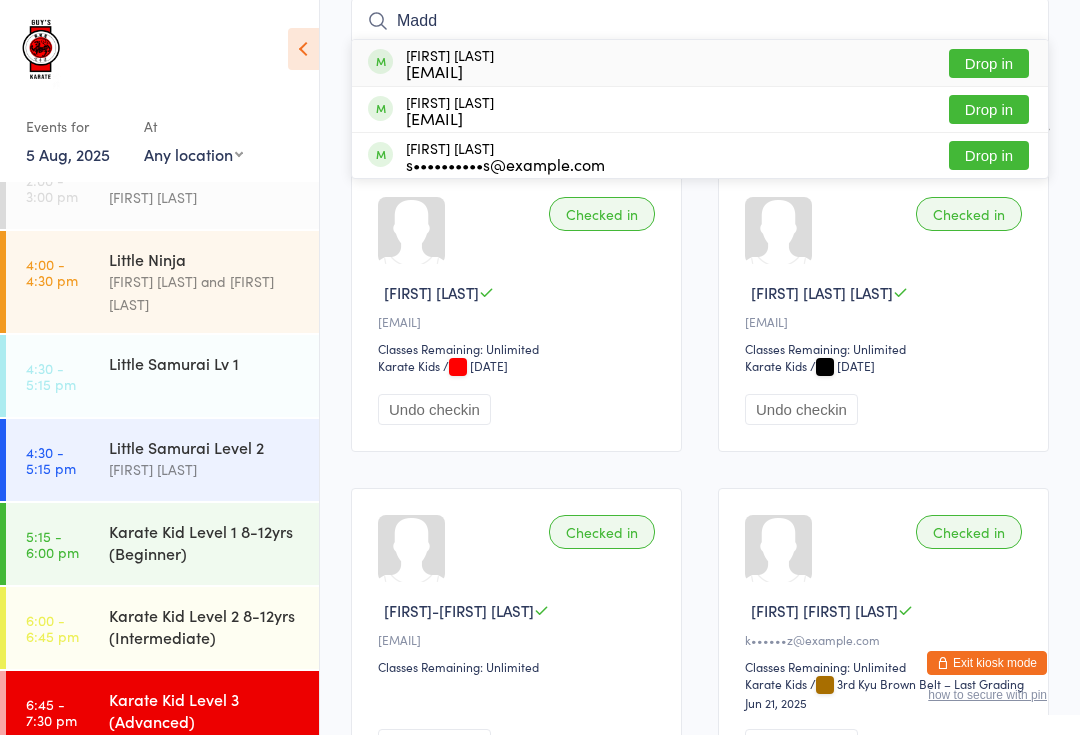 type on "Madd" 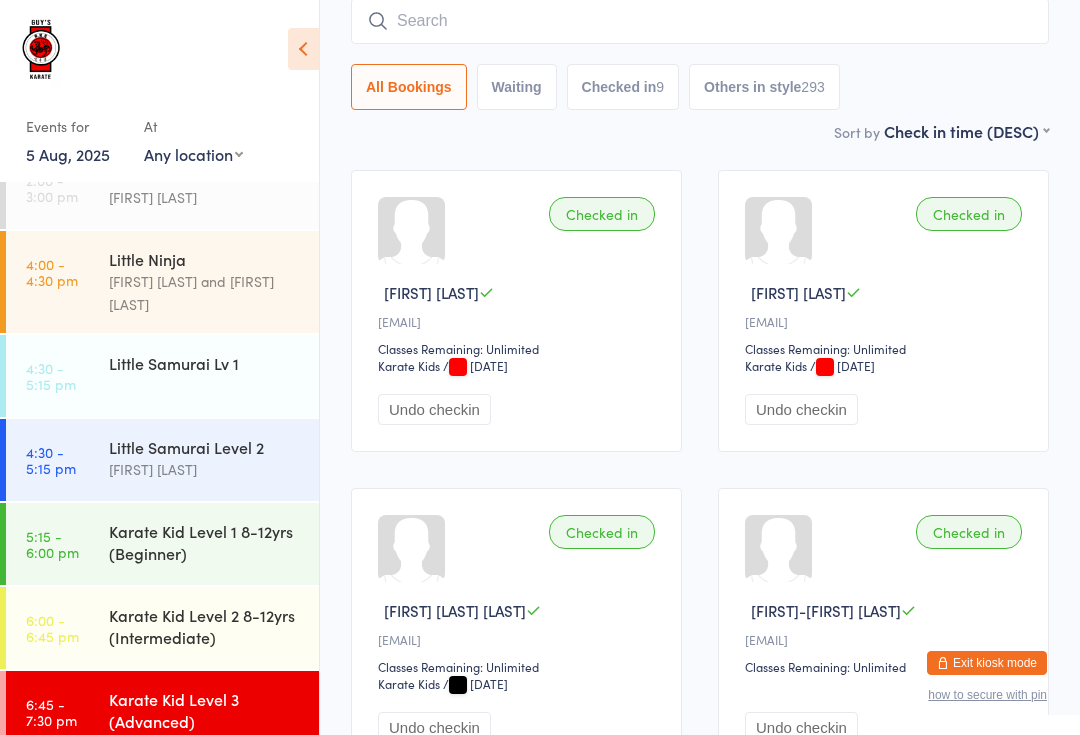click at bounding box center (700, 21) 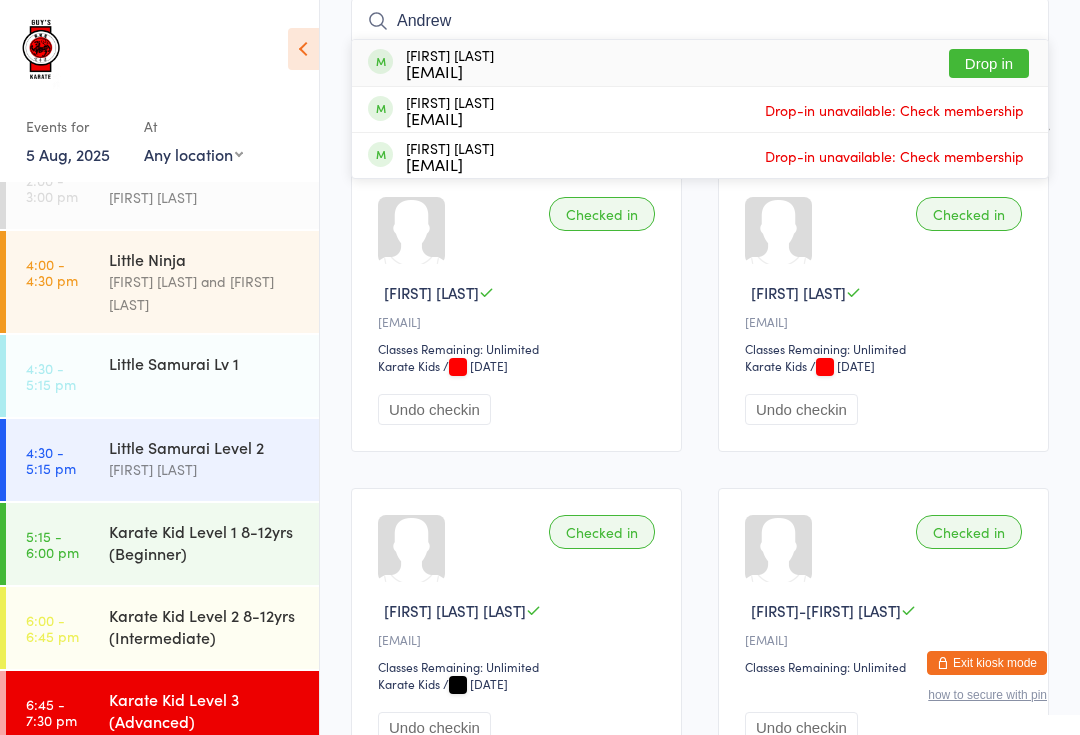 click on "Andrew" at bounding box center [700, 21] 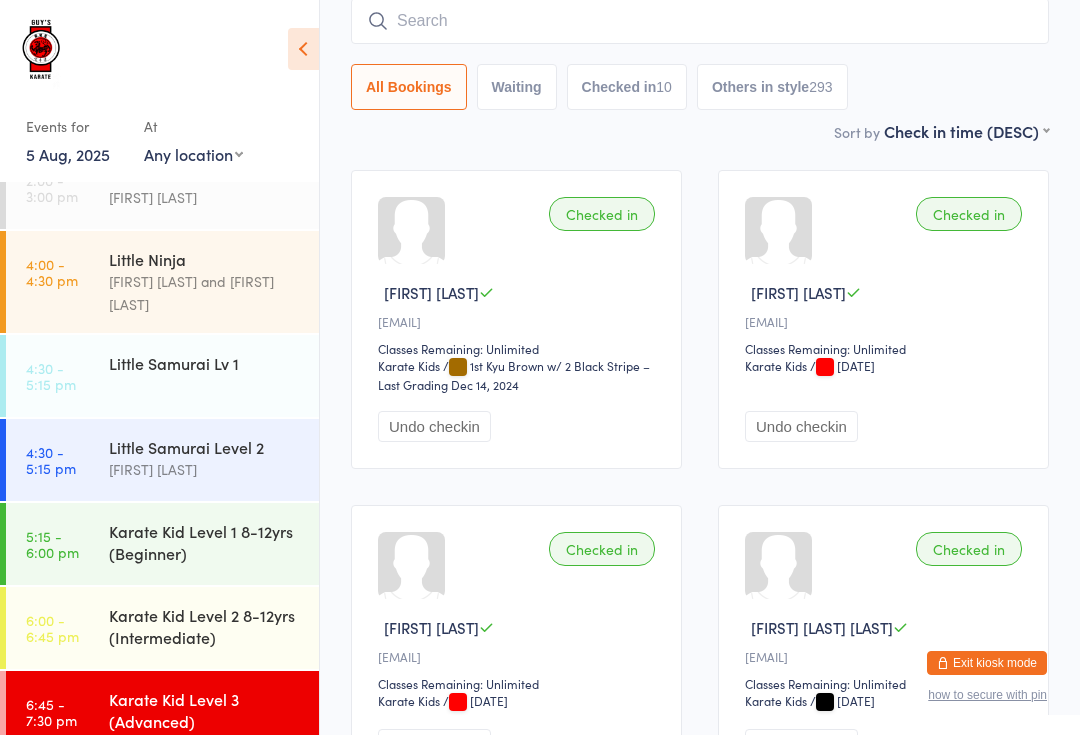 click at bounding box center [700, 21] 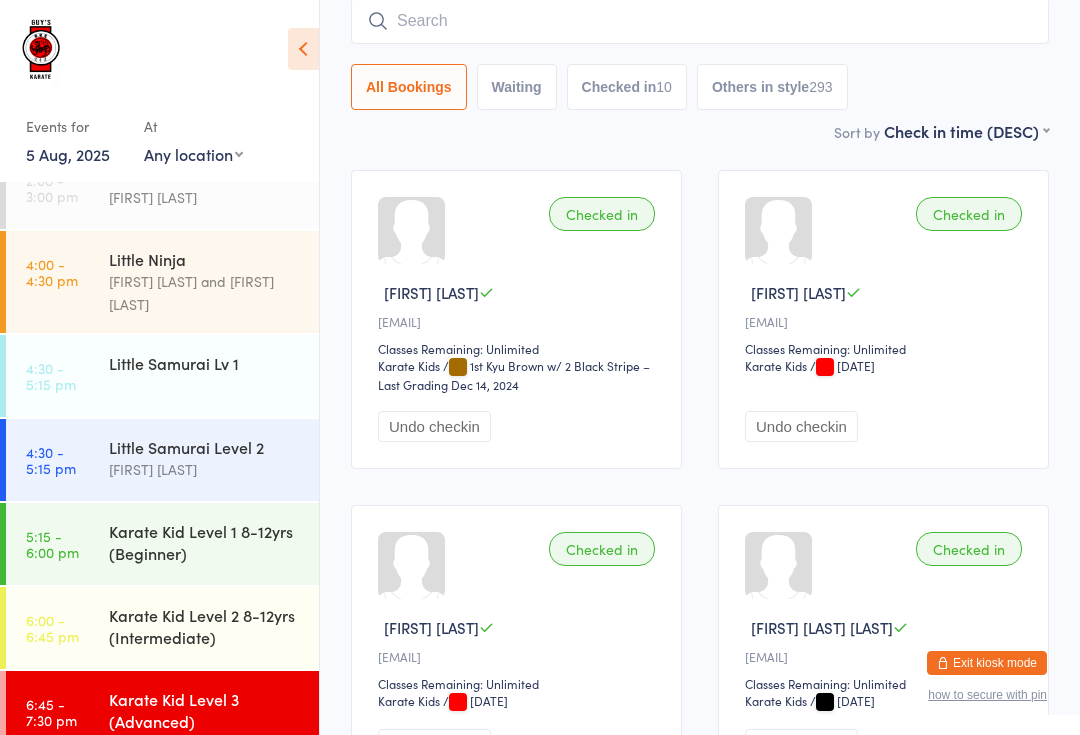 click at bounding box center [700, 21] 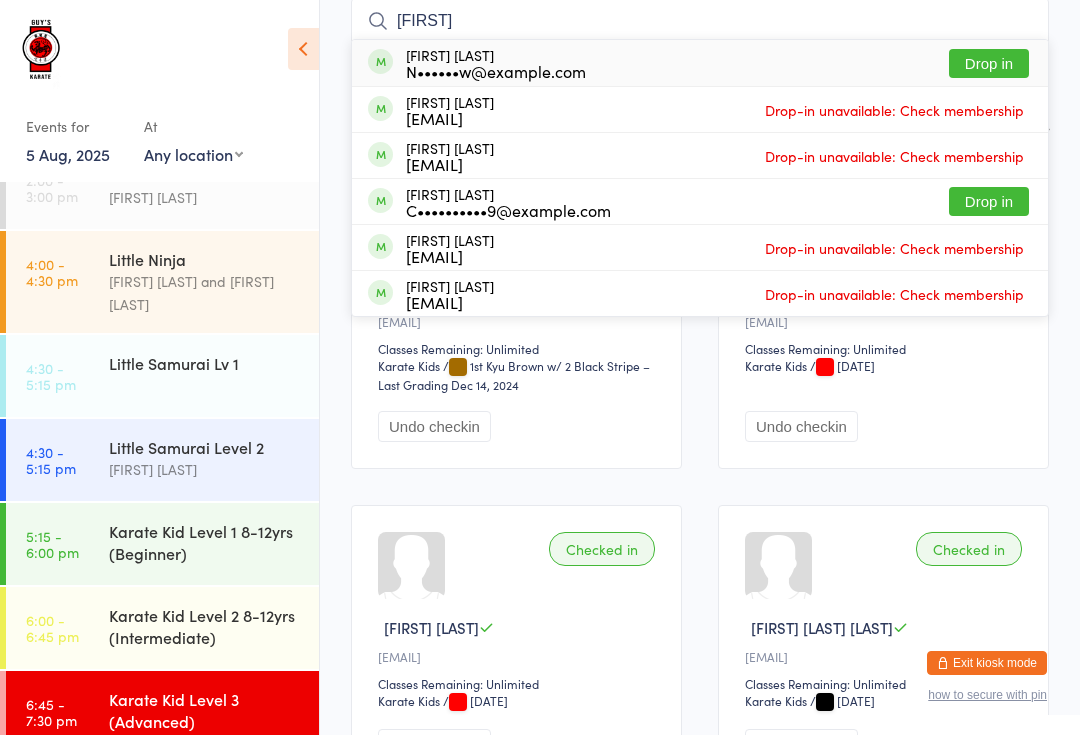 type on "[FIRST]" 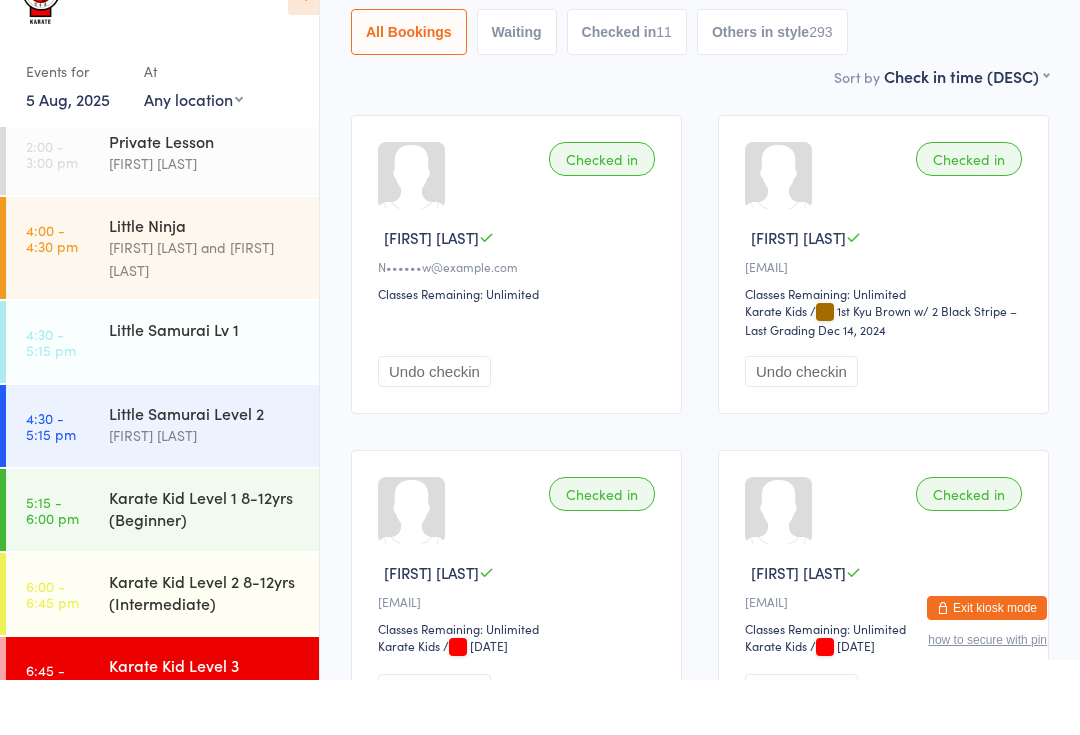 scroll, scrollTop: 0, scrollLeft: 0, axis: both 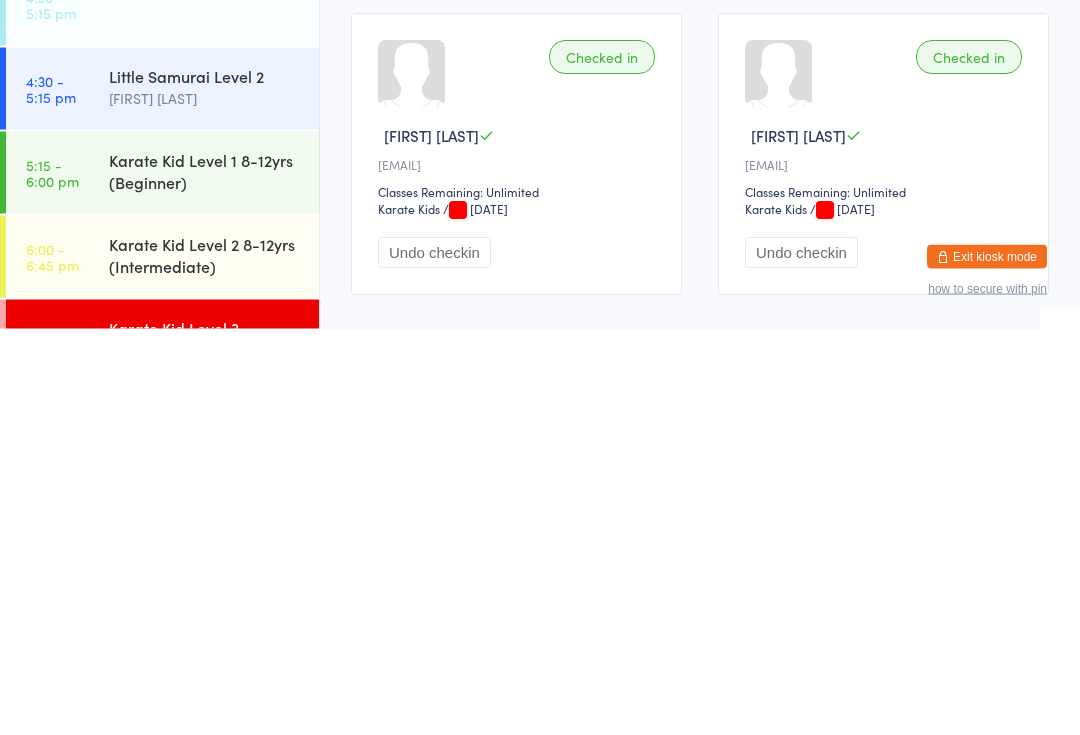 click on "Karate Kid Level 3 (Advanced)" at bounding box center (205, 745) 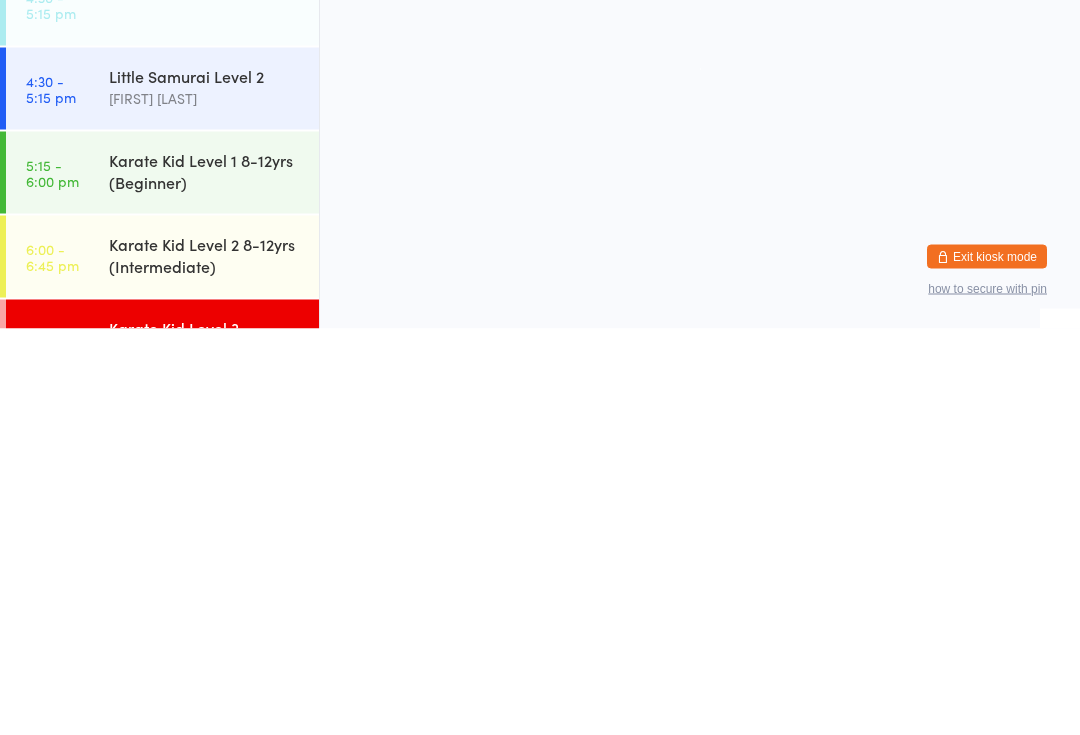 scroll, scrollTop: 0, scrollLeft: 0, axis: both 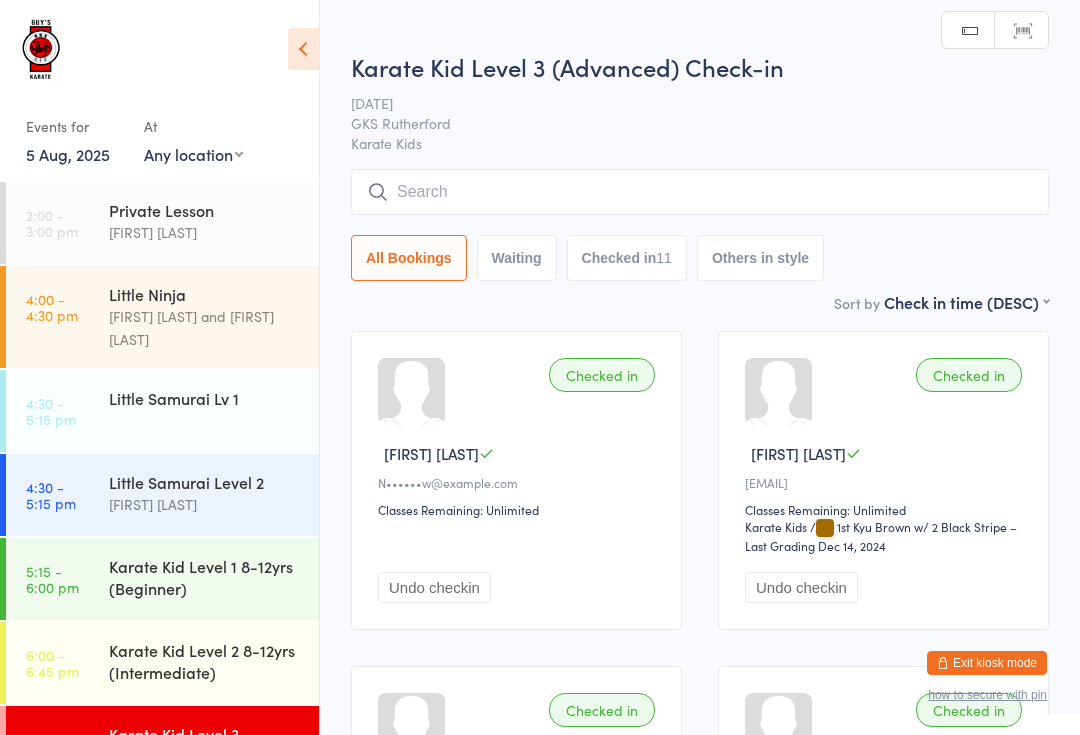 click at bounding box center [700, 192] 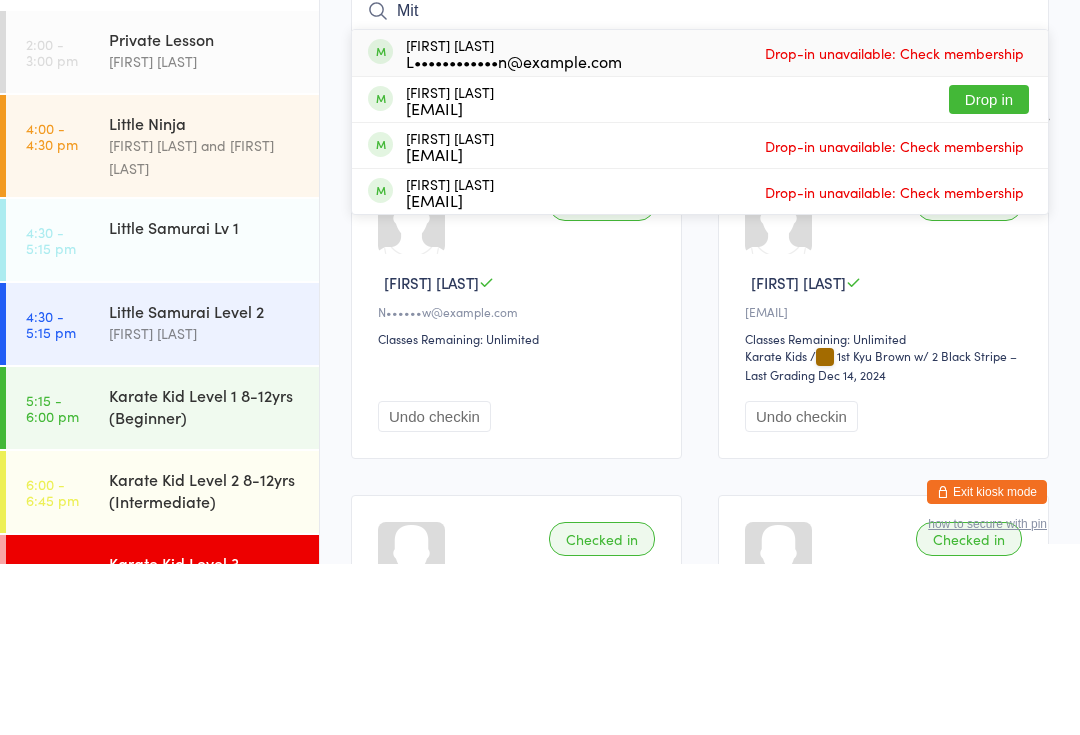 type on "Mit" 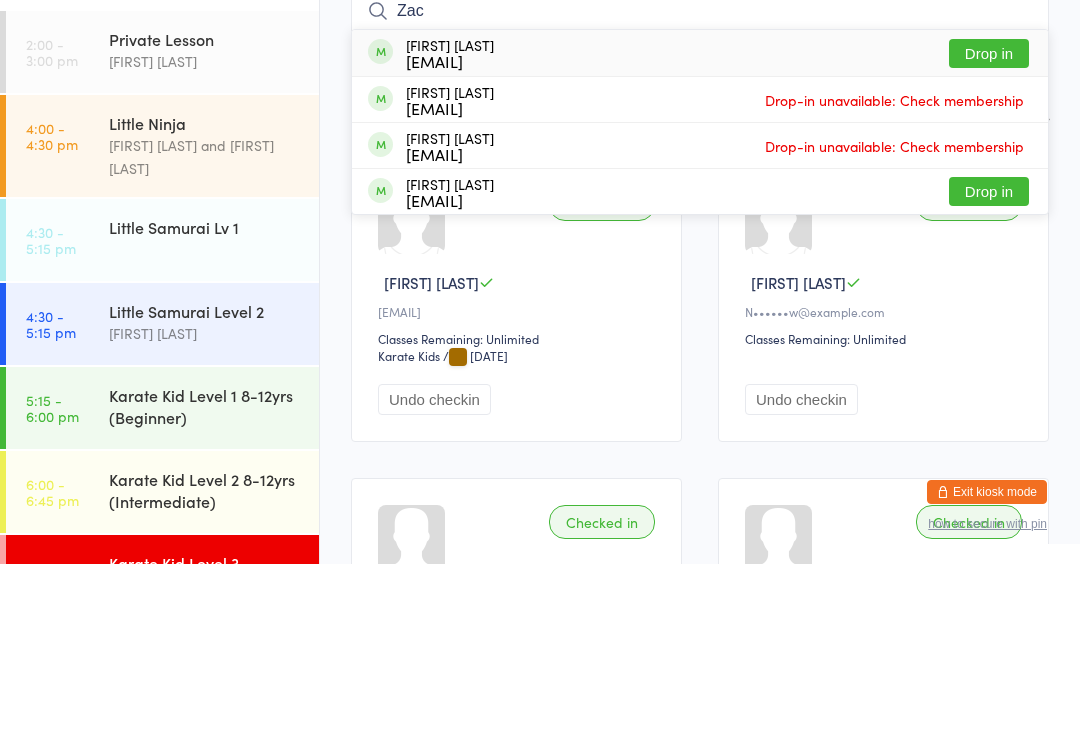 type on "Zac" 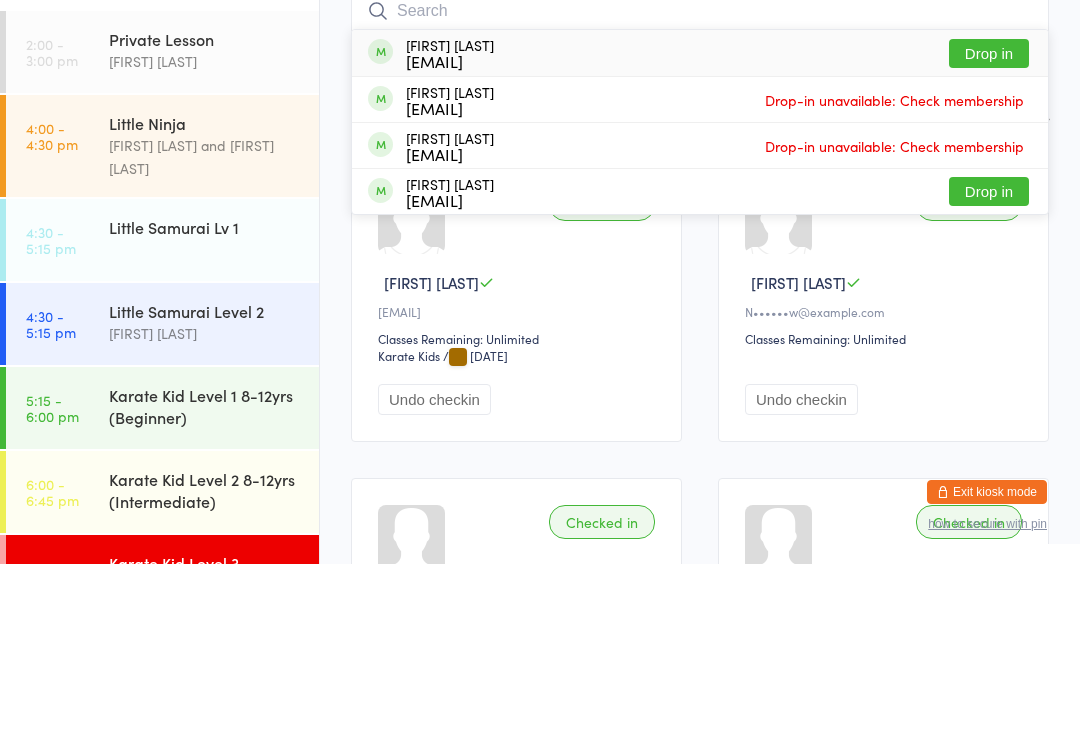 scroll, scrollTop: 171, scrollLeft: 0, axis: vertical 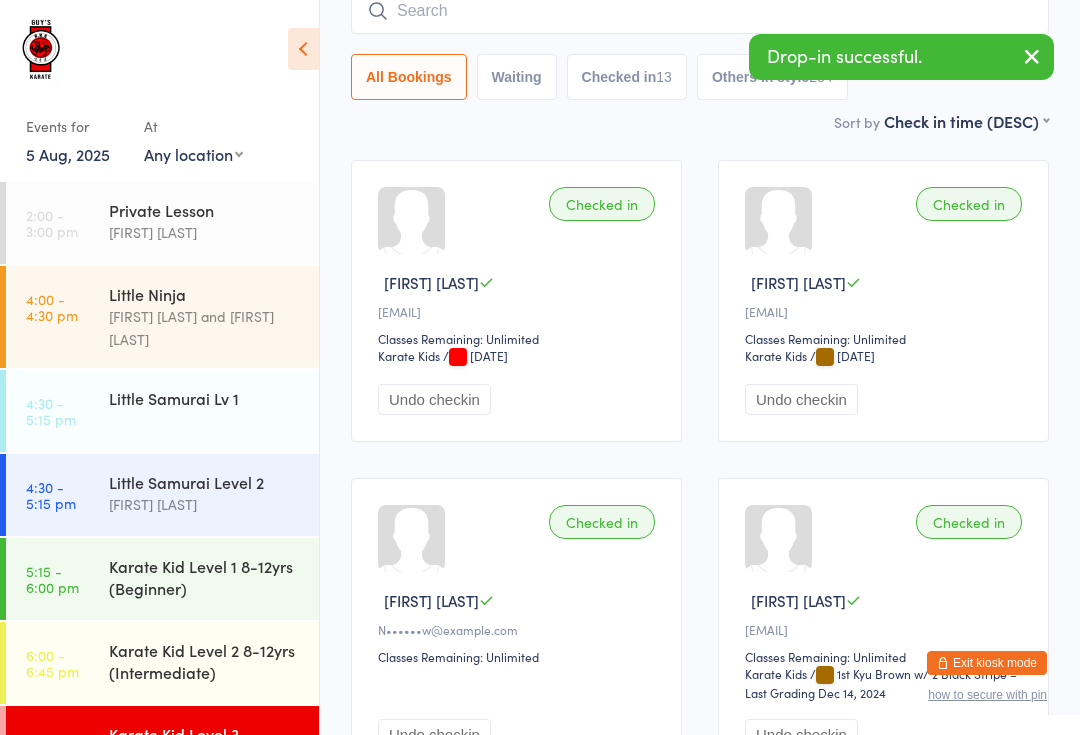 click at bounding box center [700, 11] 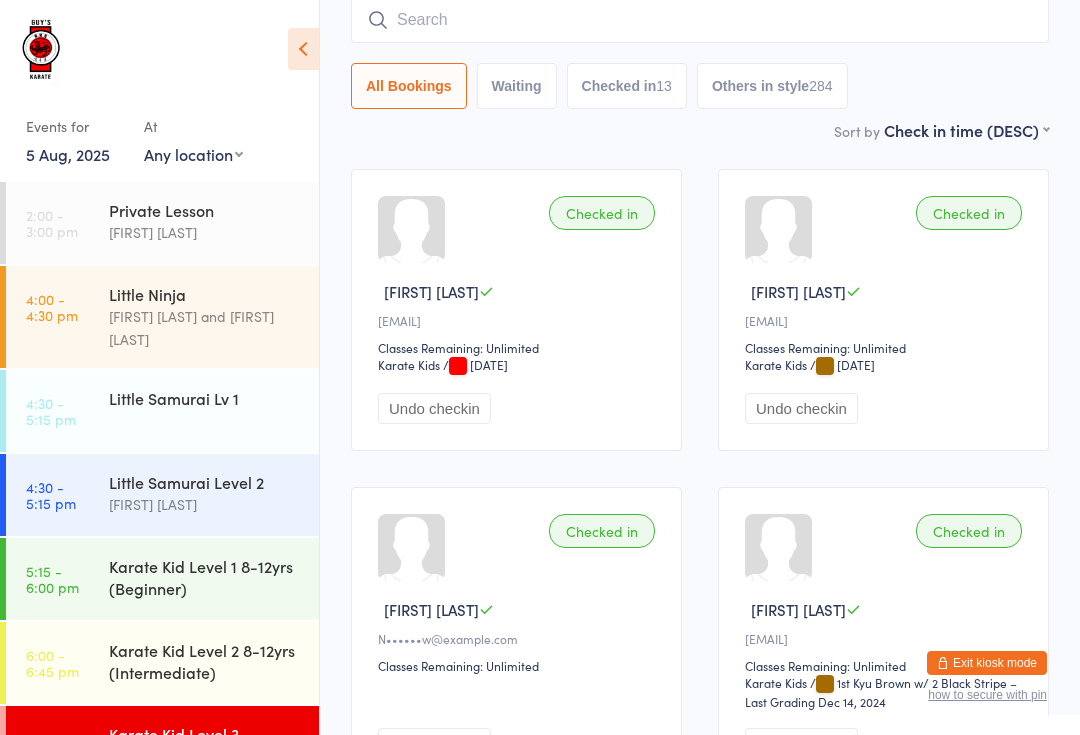 scroll, scrollTop: 161, scrollLeft: 0, axis: vertical 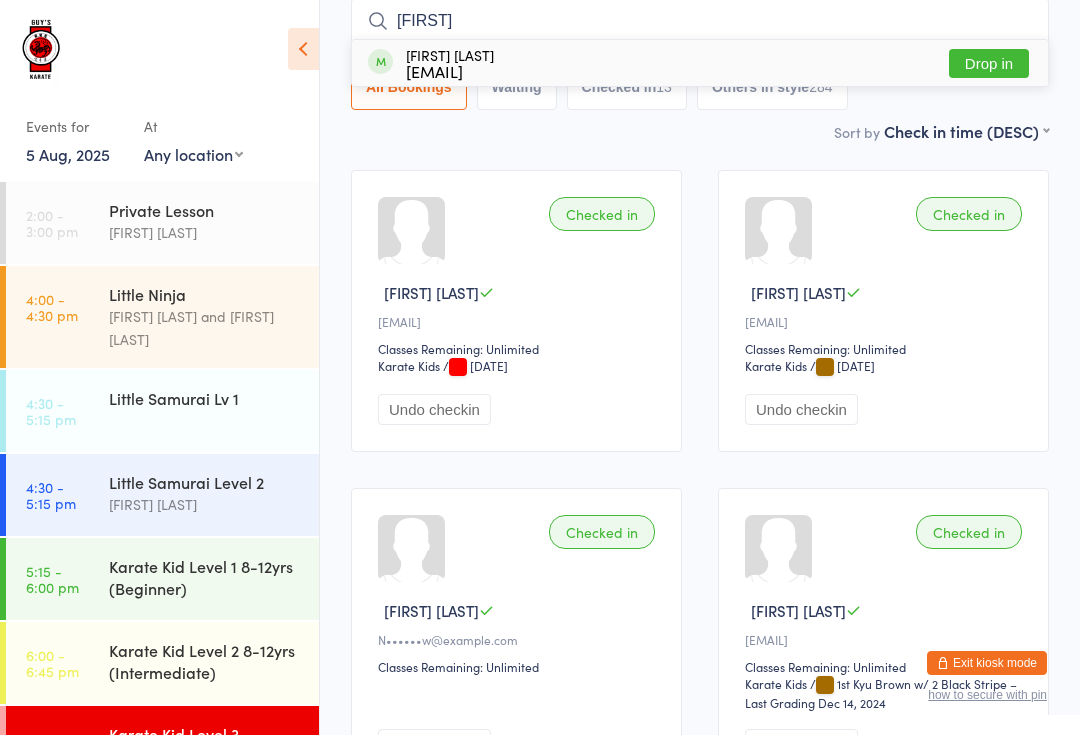 type on "[FIRST]" 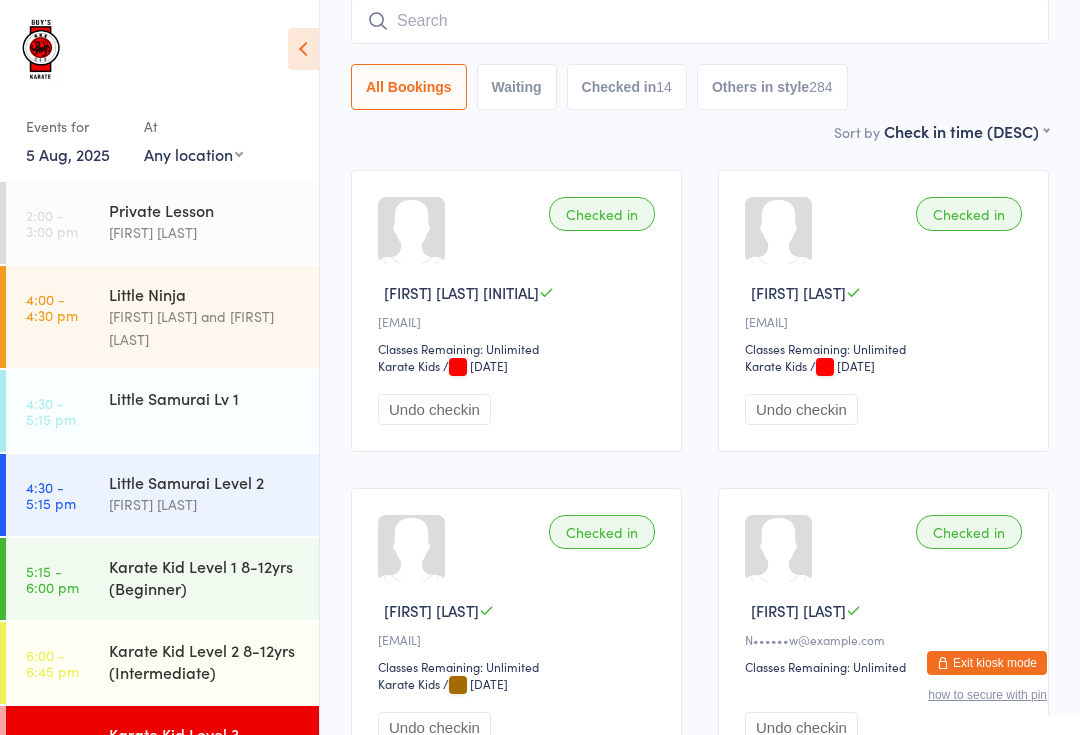 click at bounding box center [700, 21] 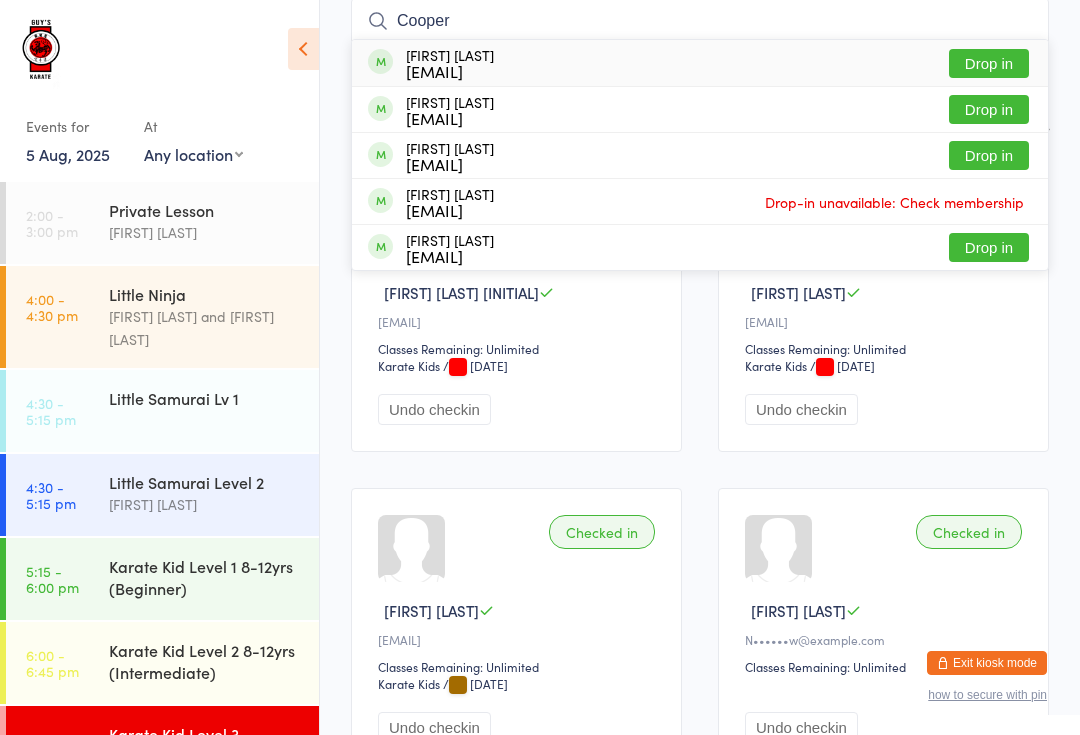 type on "Cooper" 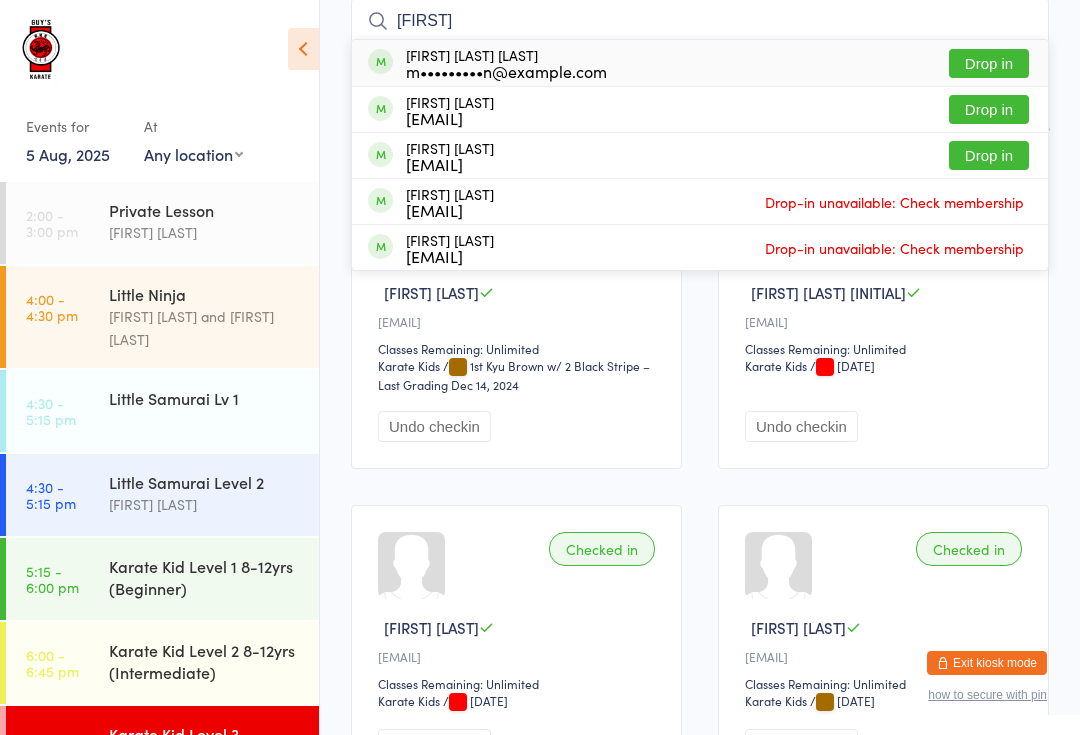 type on "[FIRST]" 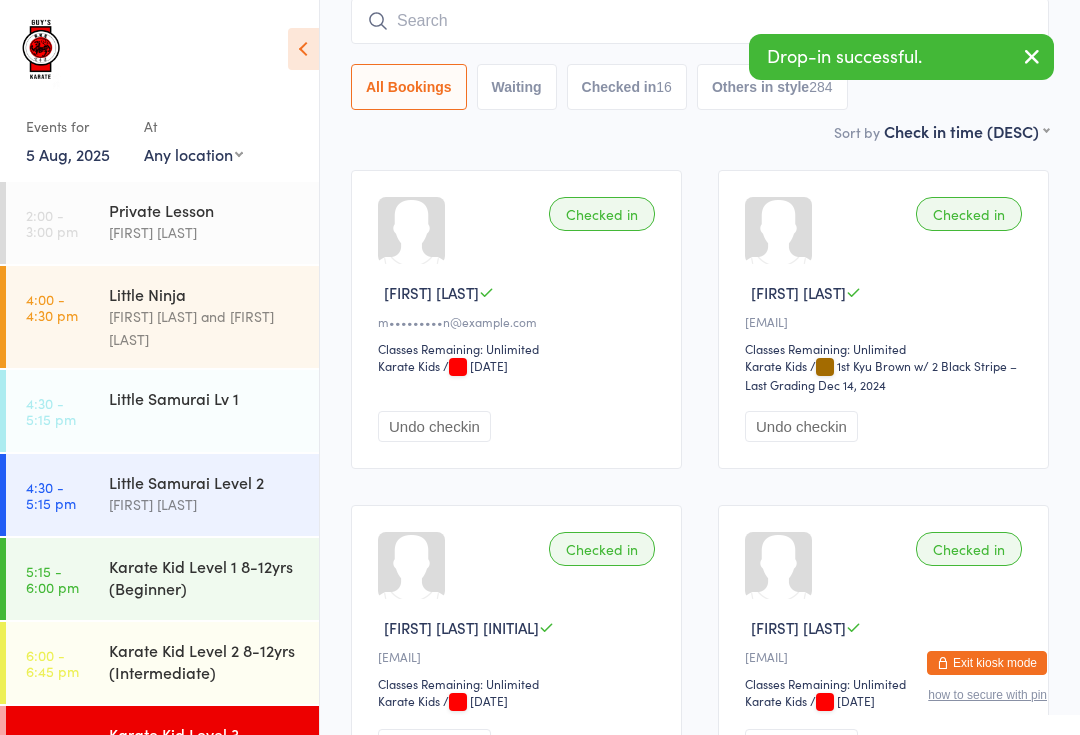 click at bounding box center [700, 21] 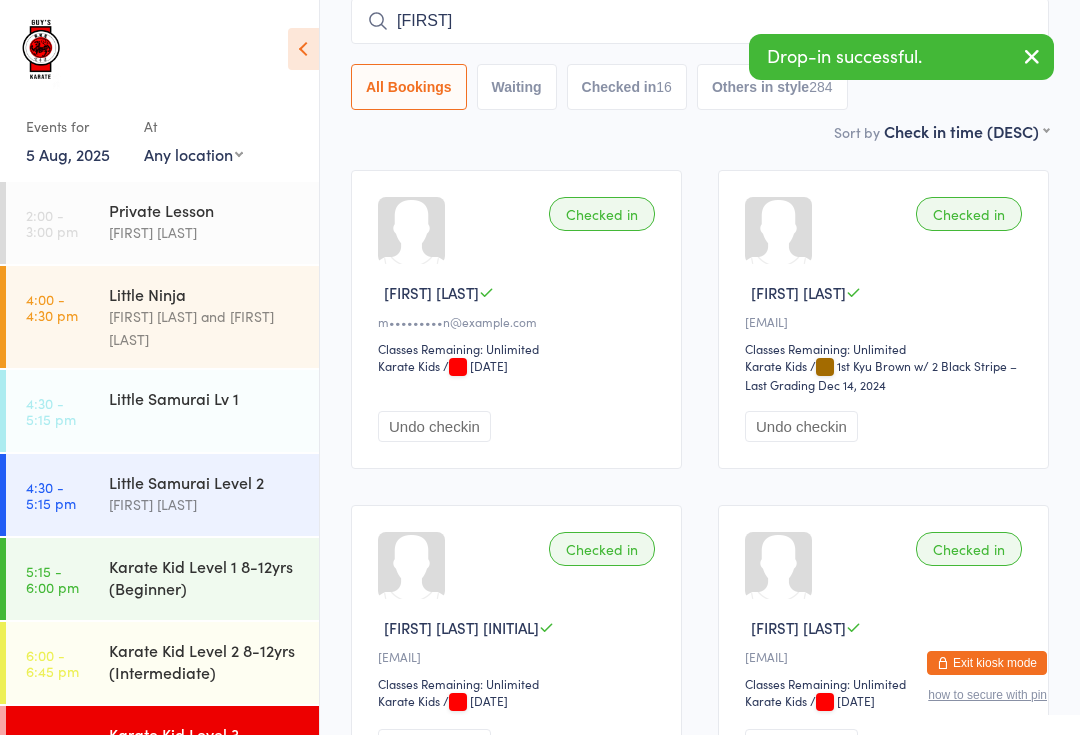 type on "[LAST]" 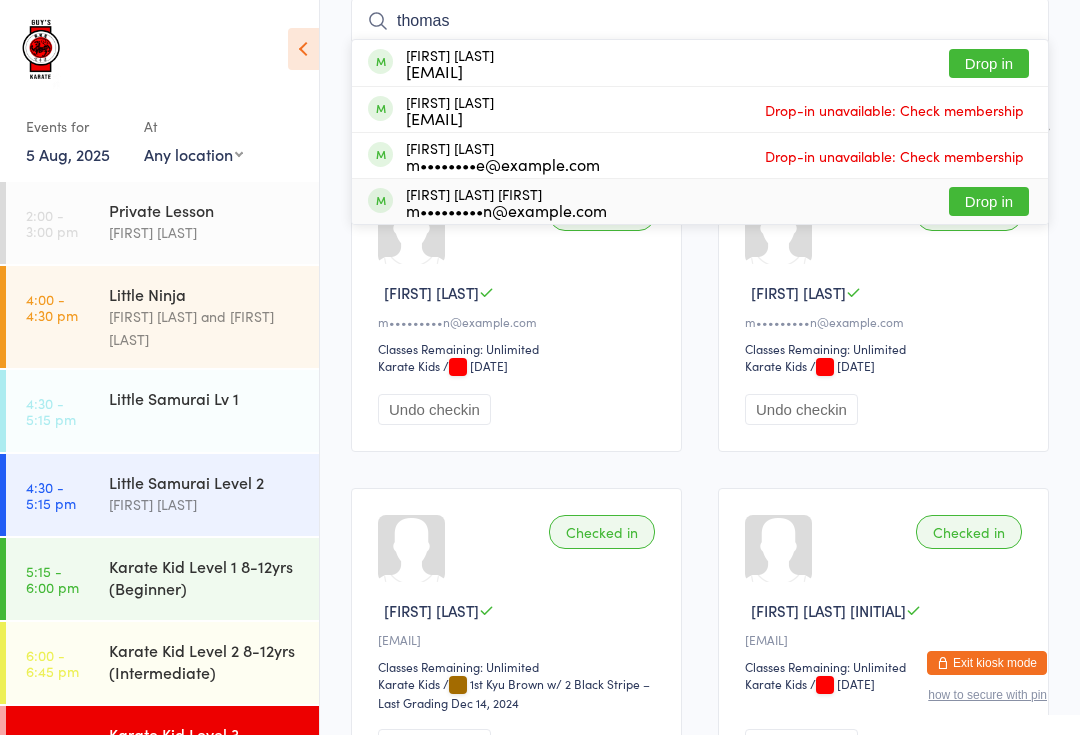 type on "thomas" 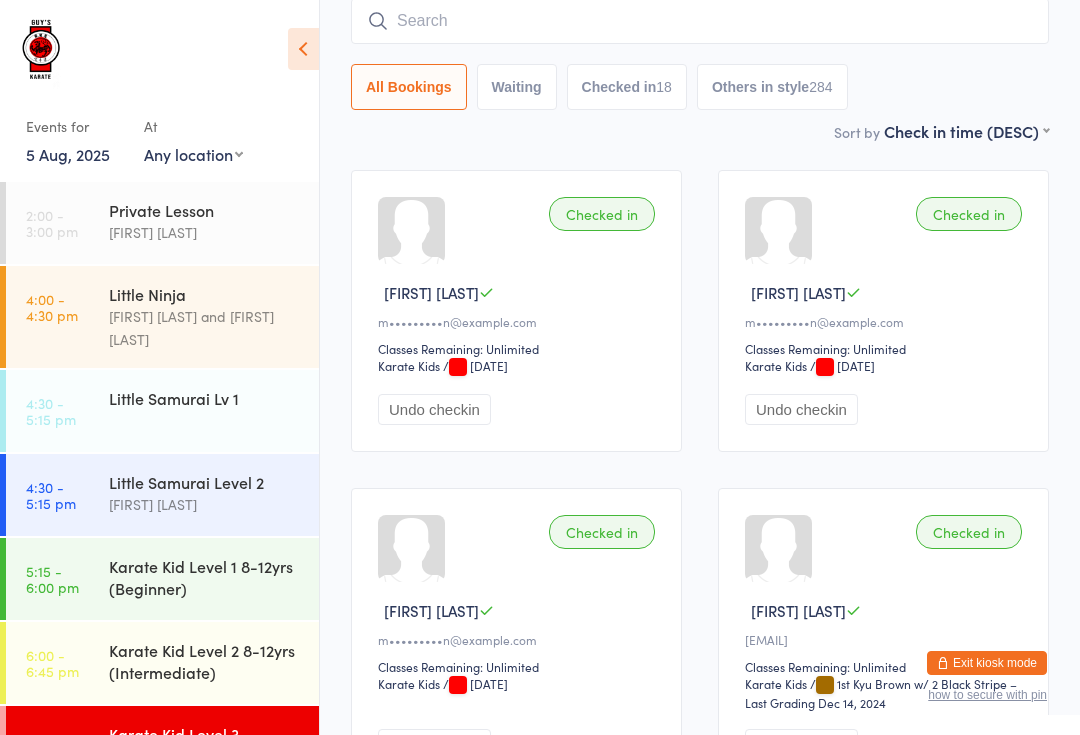 click at bounding box center (700, 21) 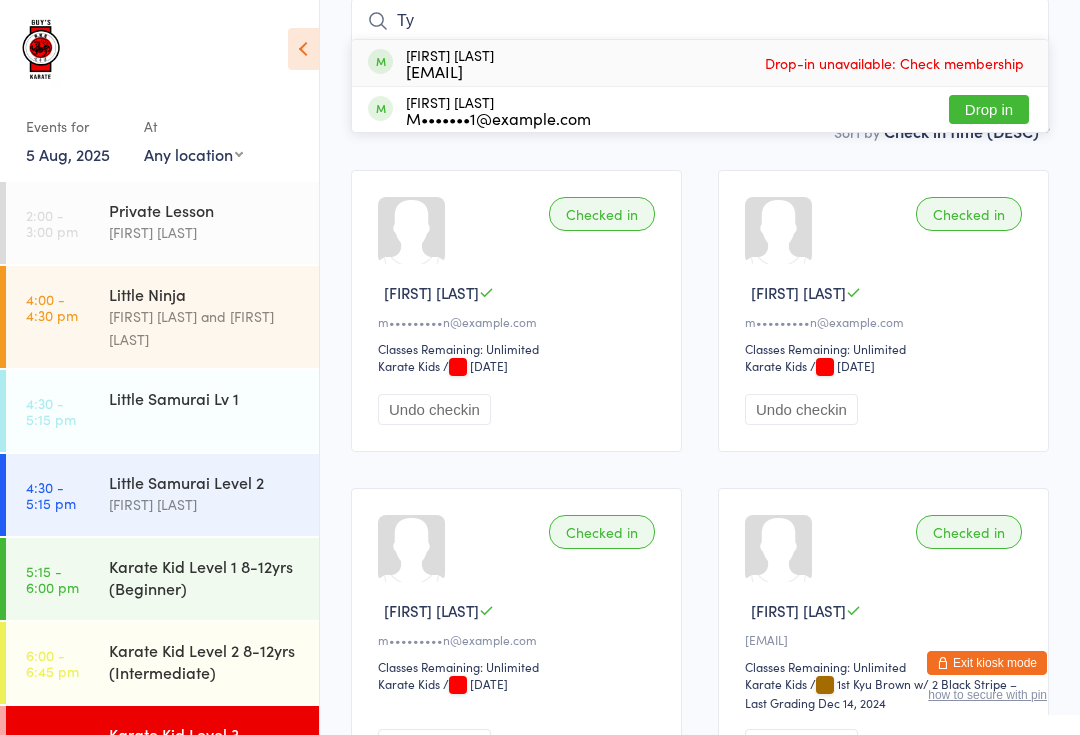 type on "Ty" 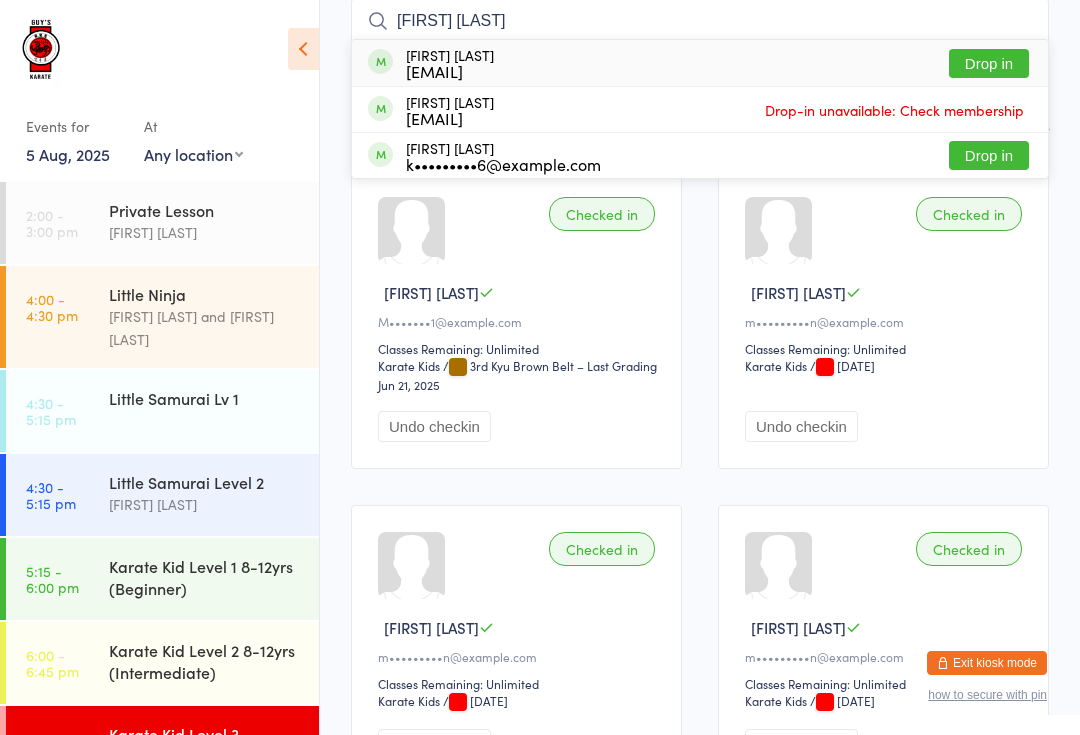 type on "[FIRST] [LAST]" 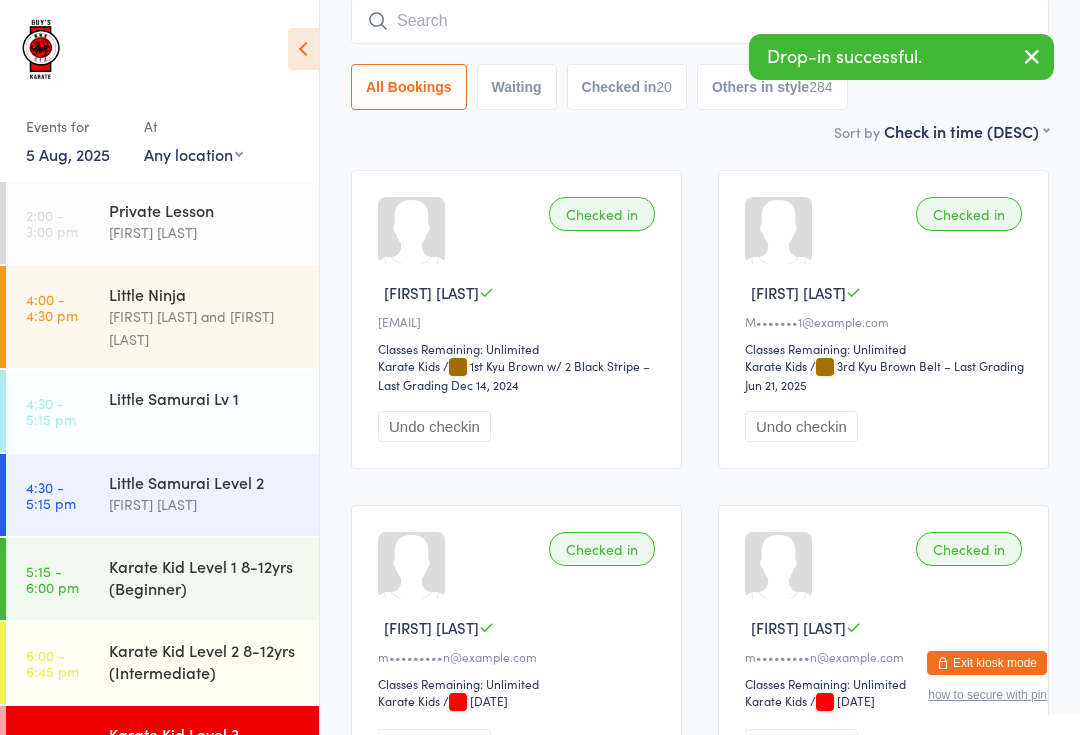 click at bounding box center [700, 21] 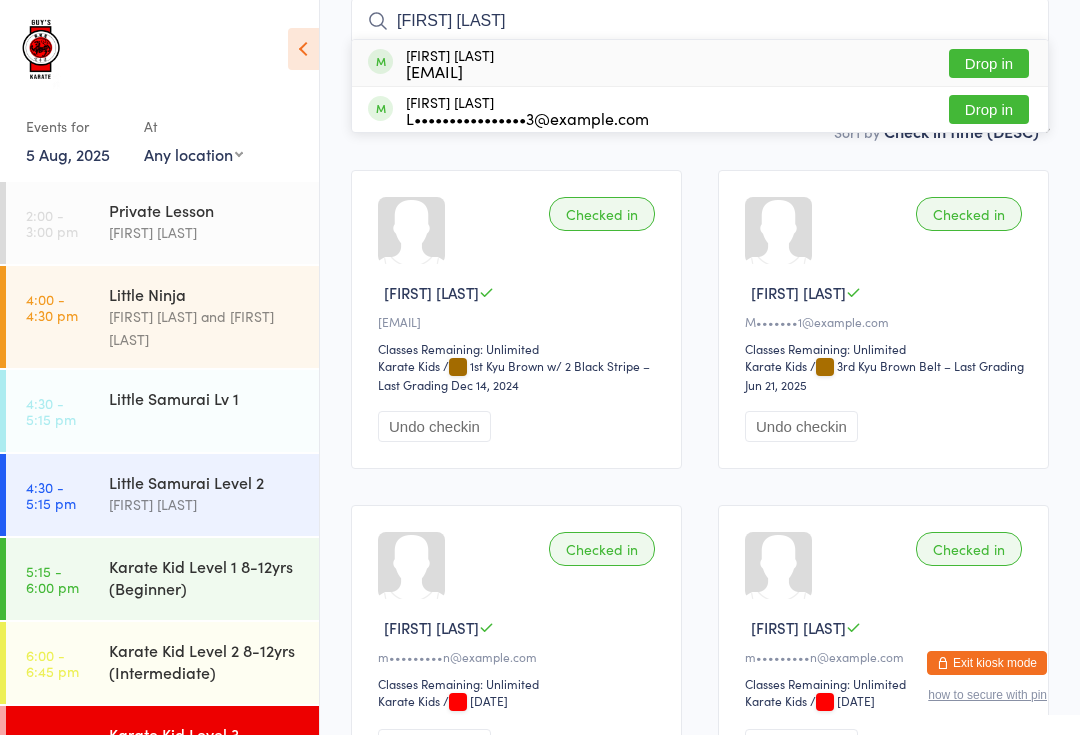 click on "[FIRST] [LAST]" at bounding box center [700, 21] 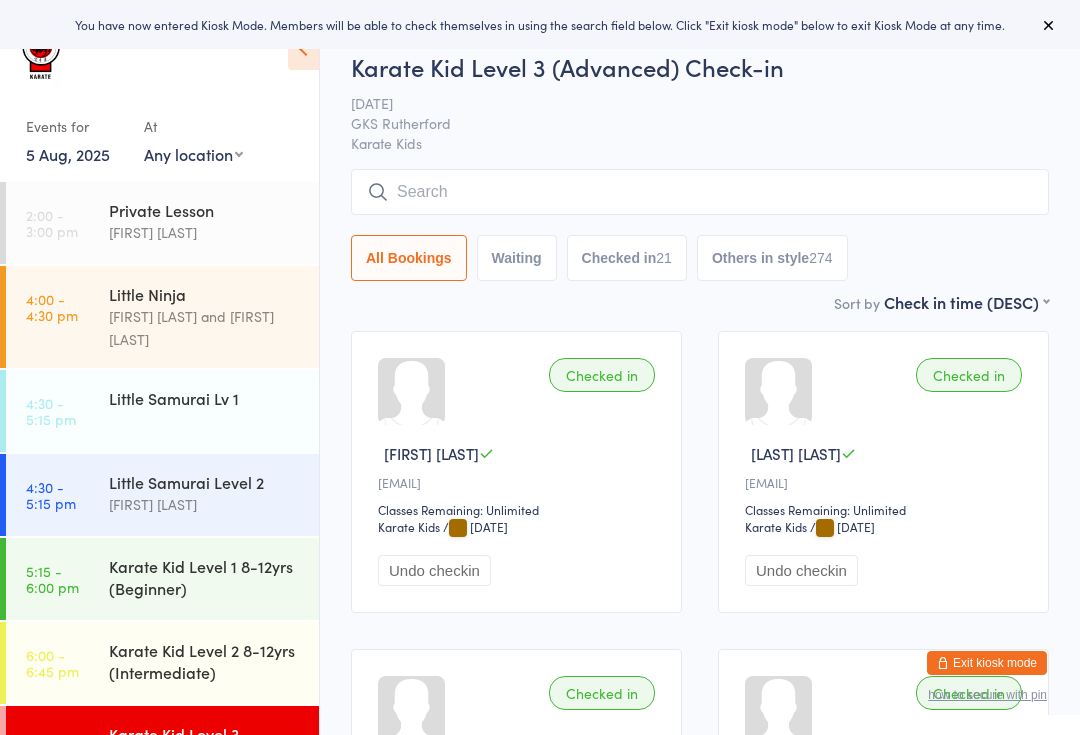 scroll, scrollTop: 0, scrollLeft: 0, axis: both 